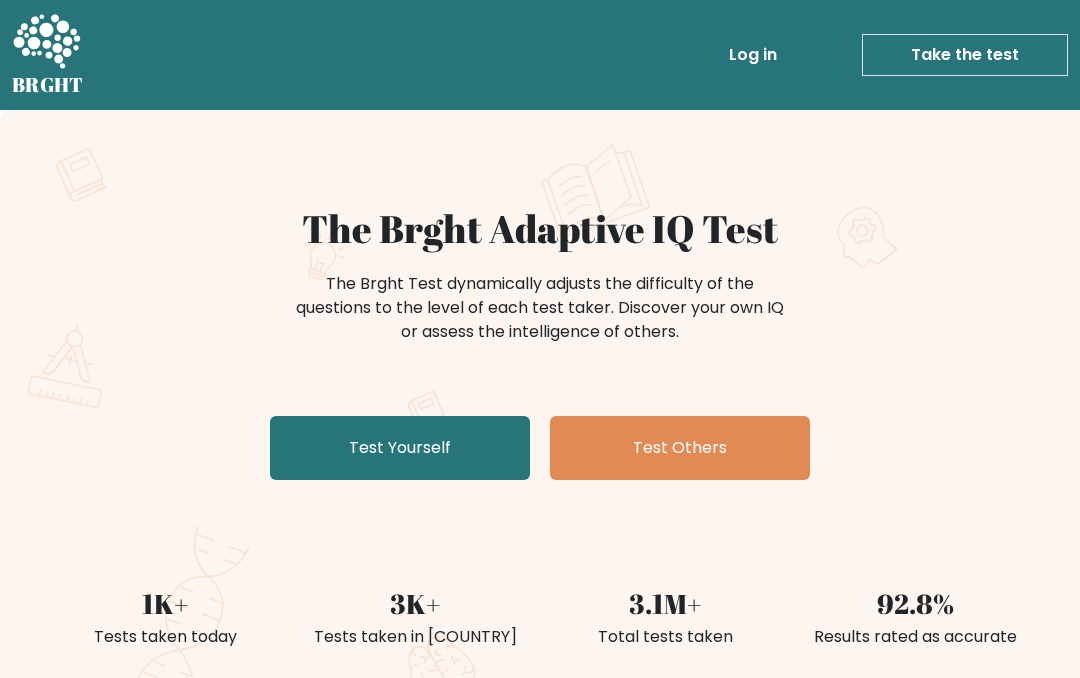 scroll, scrollTop: 0, scrollLeft: 0, axis: both 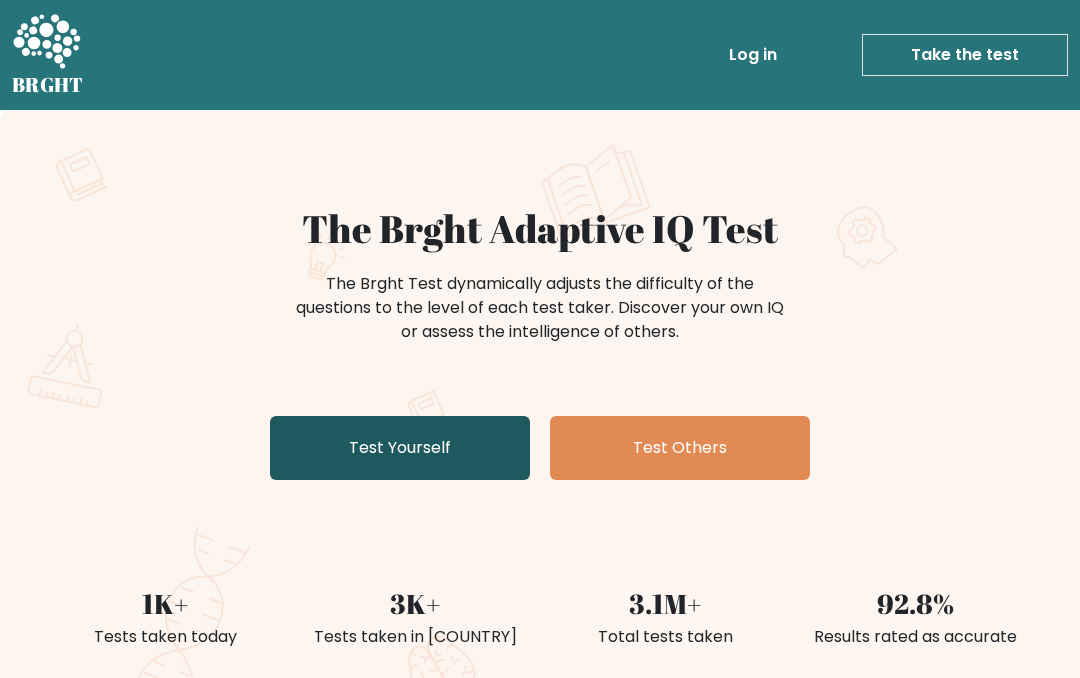 click on "Test Yourself" at bounding box center (400, 448) 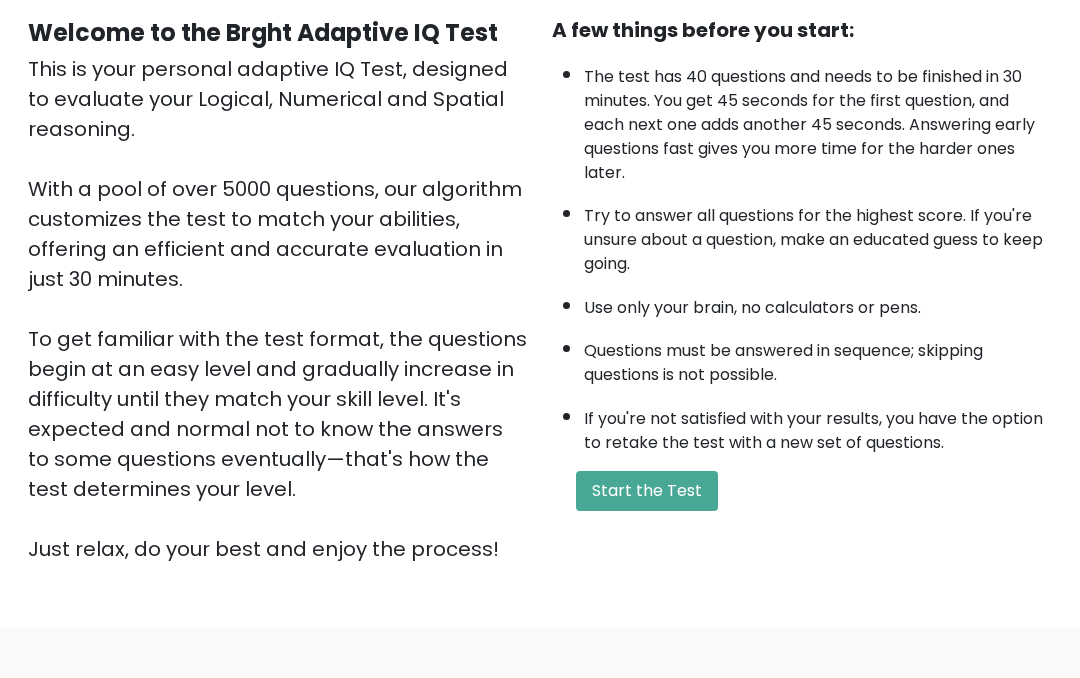 scroll, scrollTop: 240, scrollLeft: 0, axis: vertical 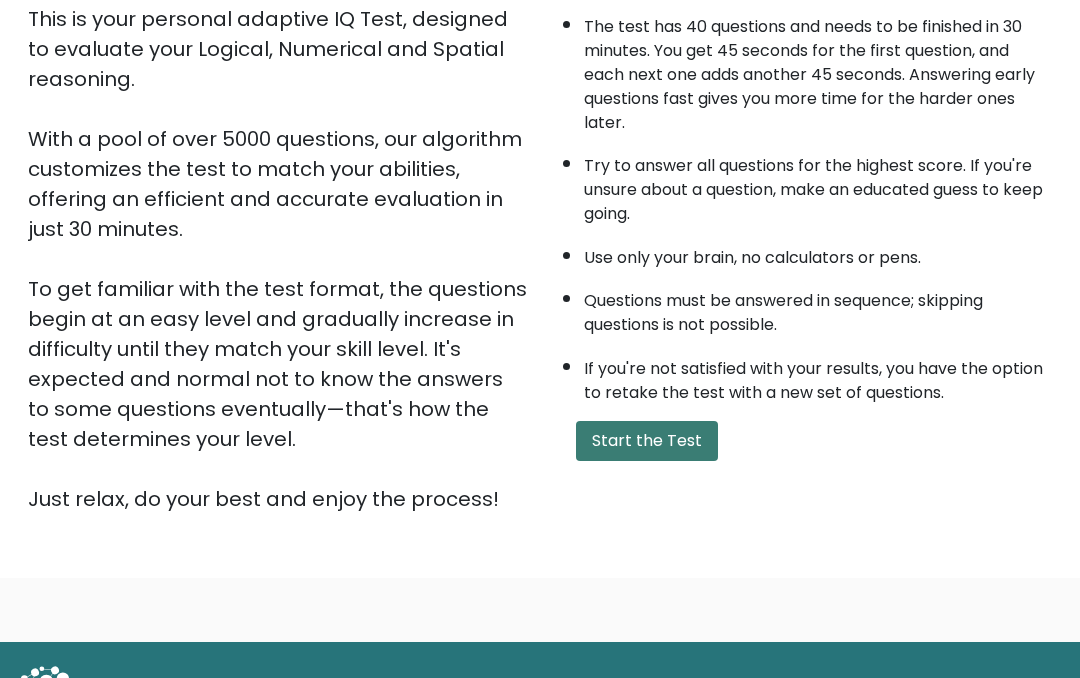 click on "Start the Test" at bounding box center (647, 442) 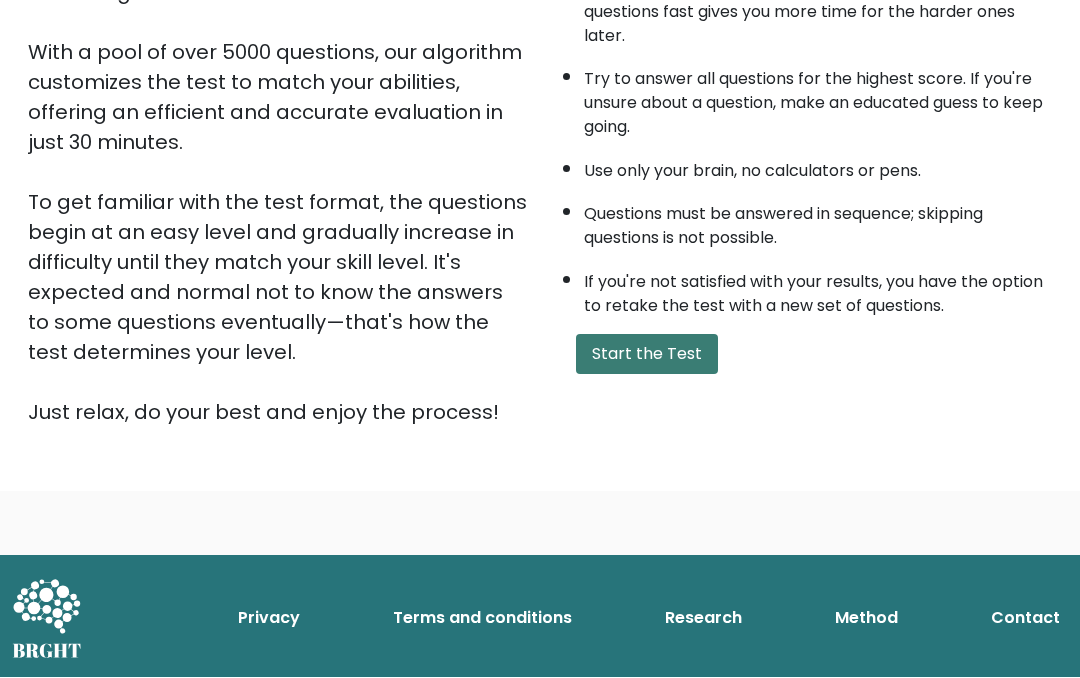 click on "Start the Test" at bounding box center (647, 355) 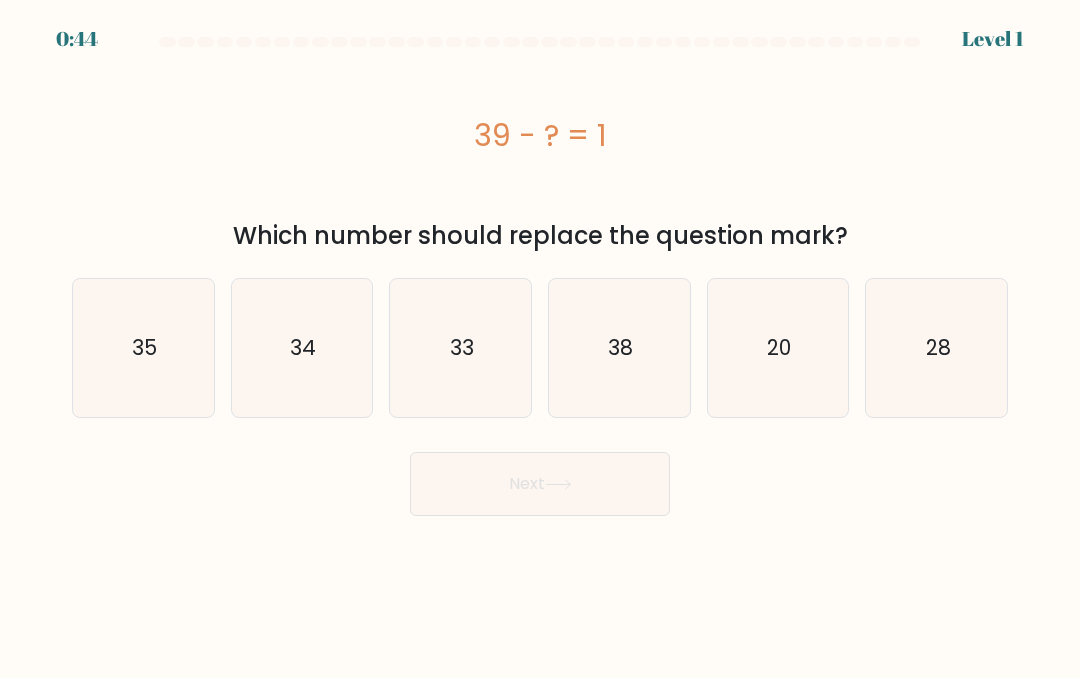 scroll, scrollTop: 0, scrollLeft: 0, axis: both 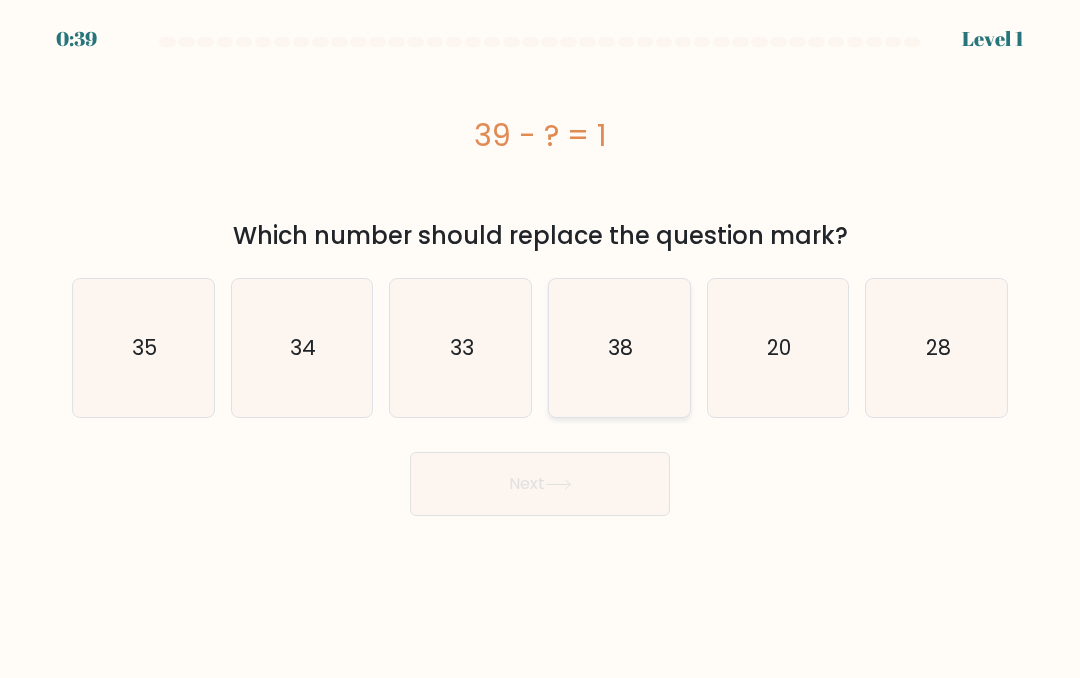 click on "38" at bounding box center (619, 348) 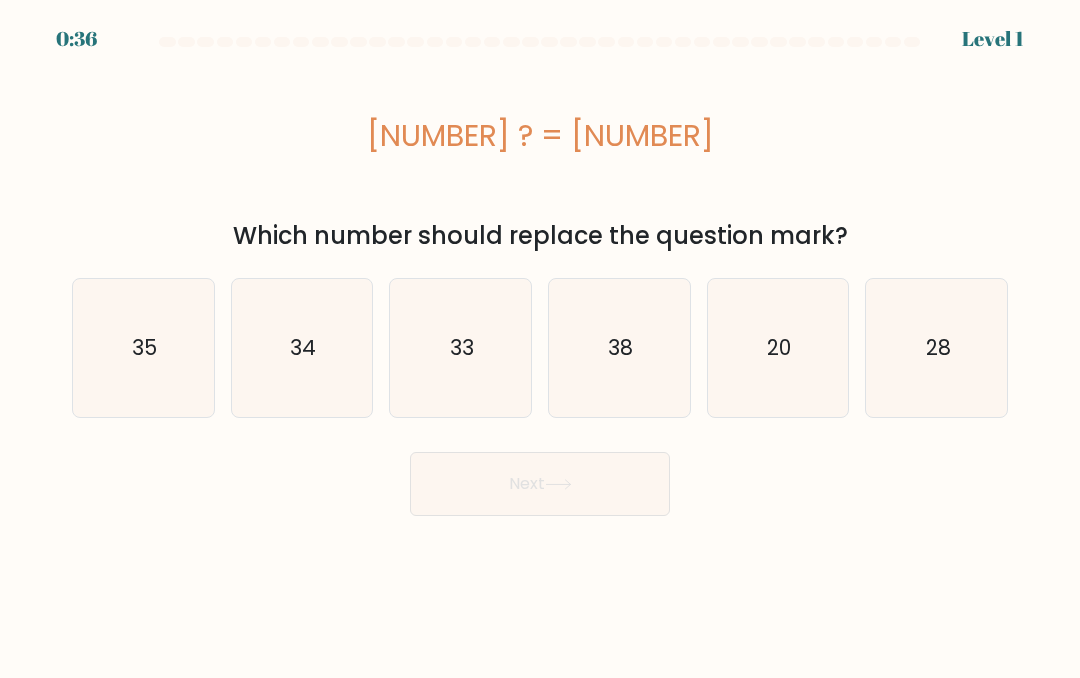 scroll, scrollTop: 0, scrollLeft: 0, axis: both 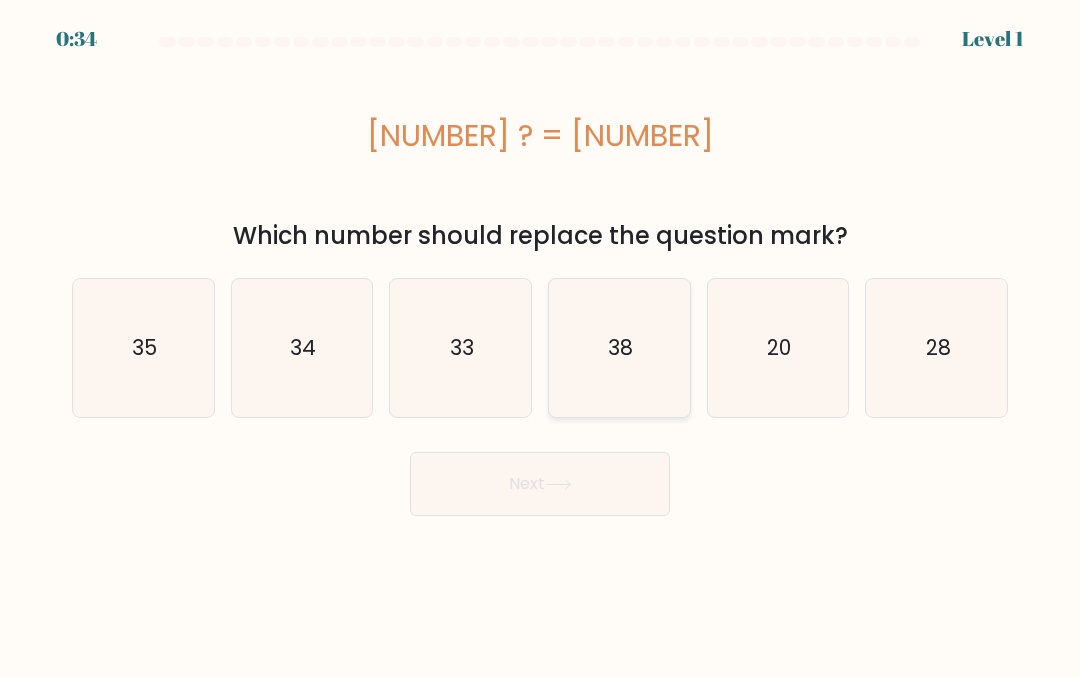 click on "38" at bounding box center [620, 347] 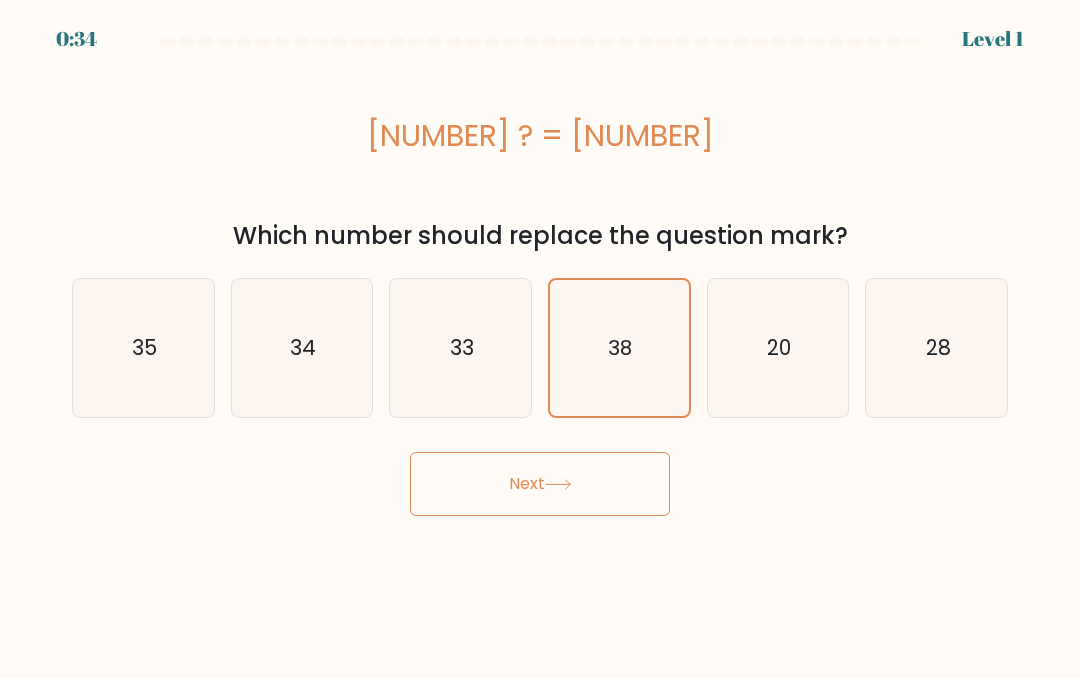 click on "Next" at bounding box center (540, 484) 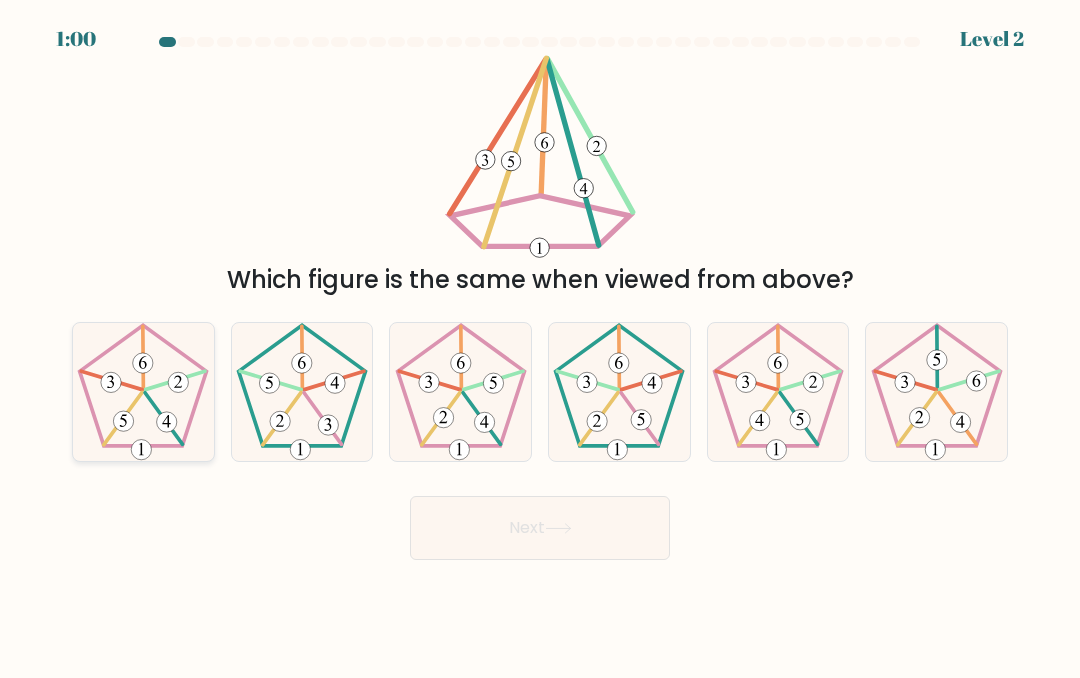 click at bounding box center (143, 392) 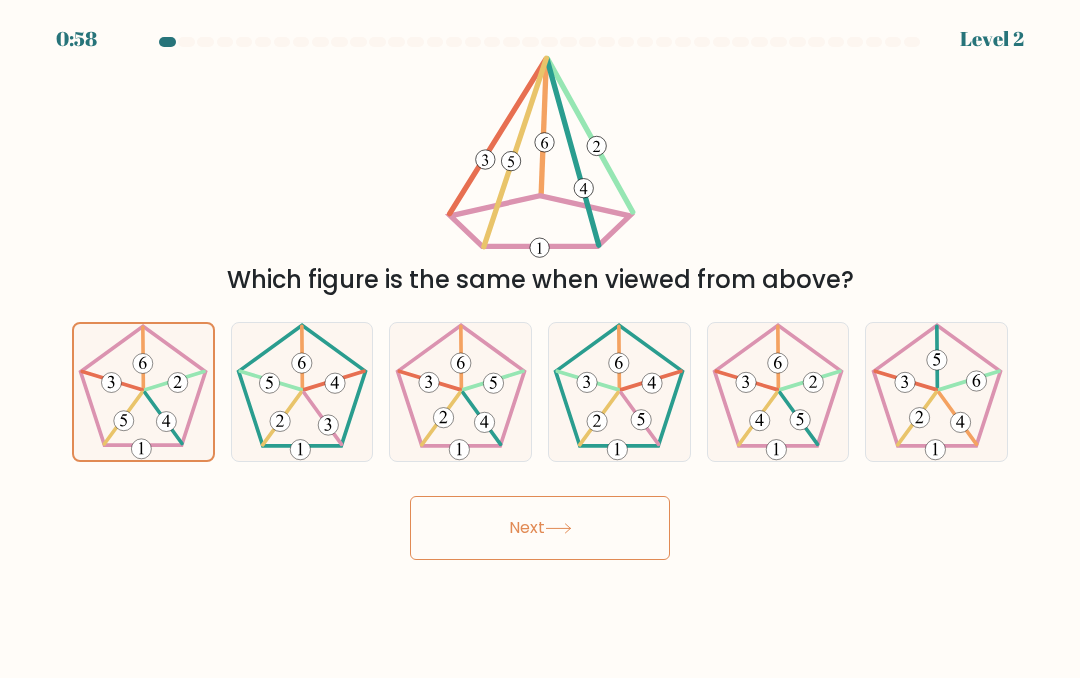 click on "Next" at bounding box center [540, 528] 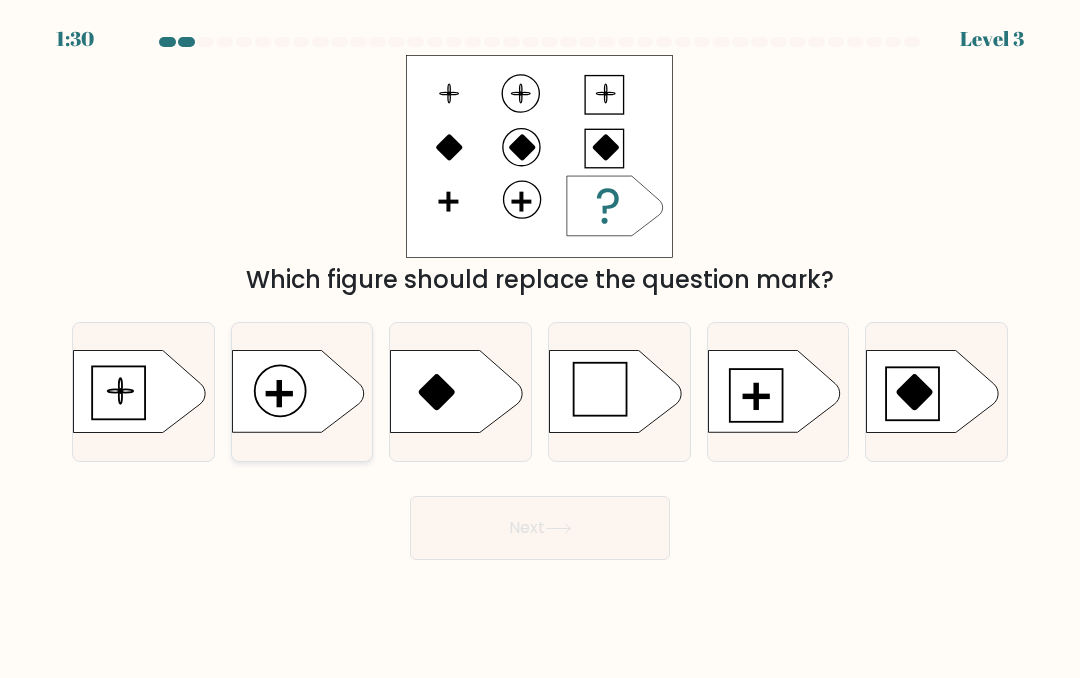 click at bounding box center (298, 391) 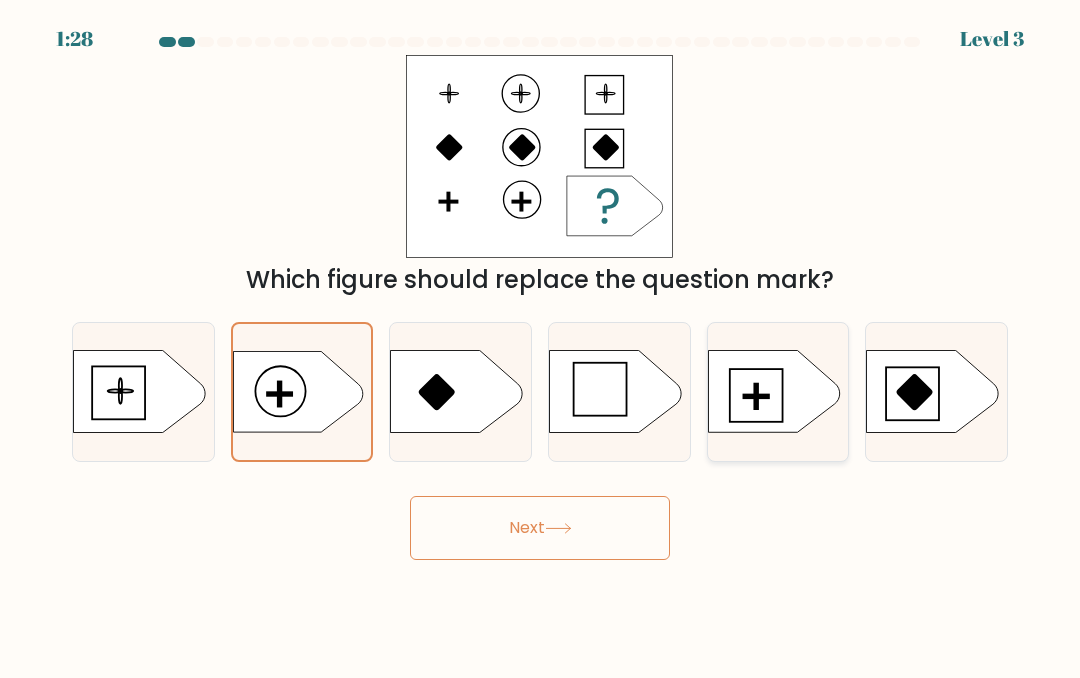 click at bounding box center (774, 391) 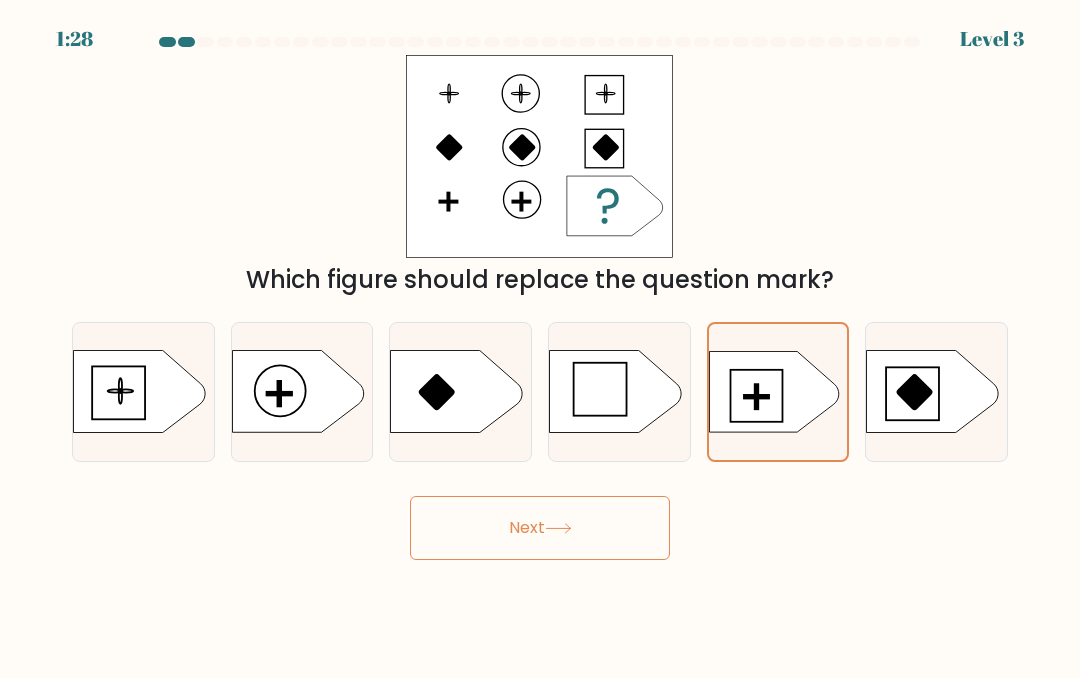 click on "Next" at bounding box center [540, 528] 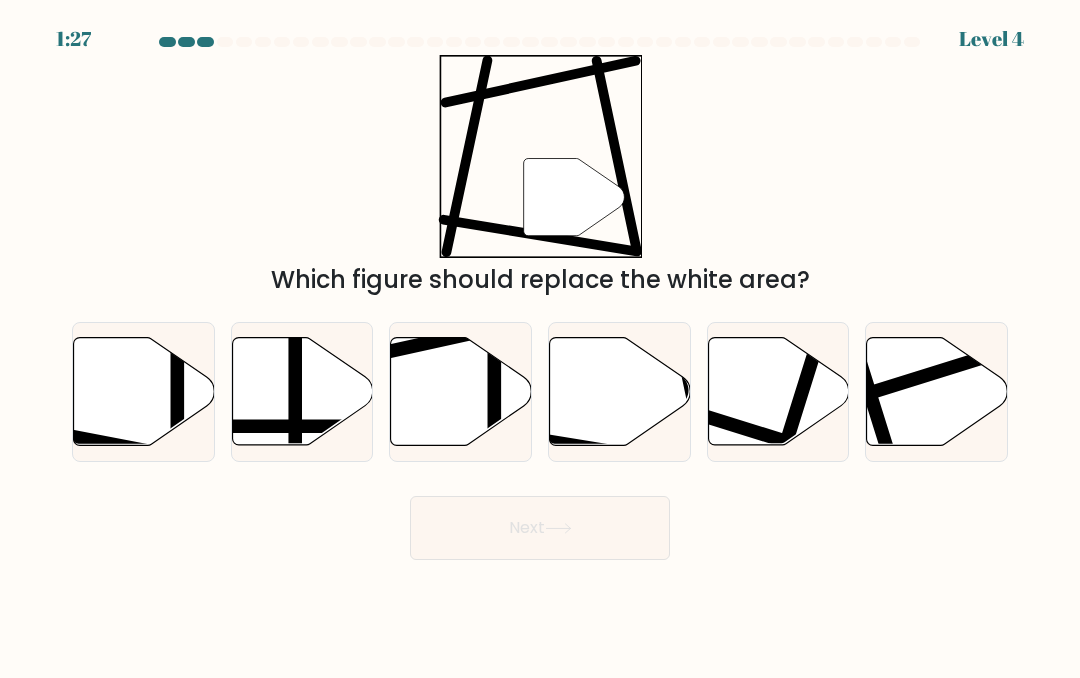 click on "Next" at bounding box center (540, 528) 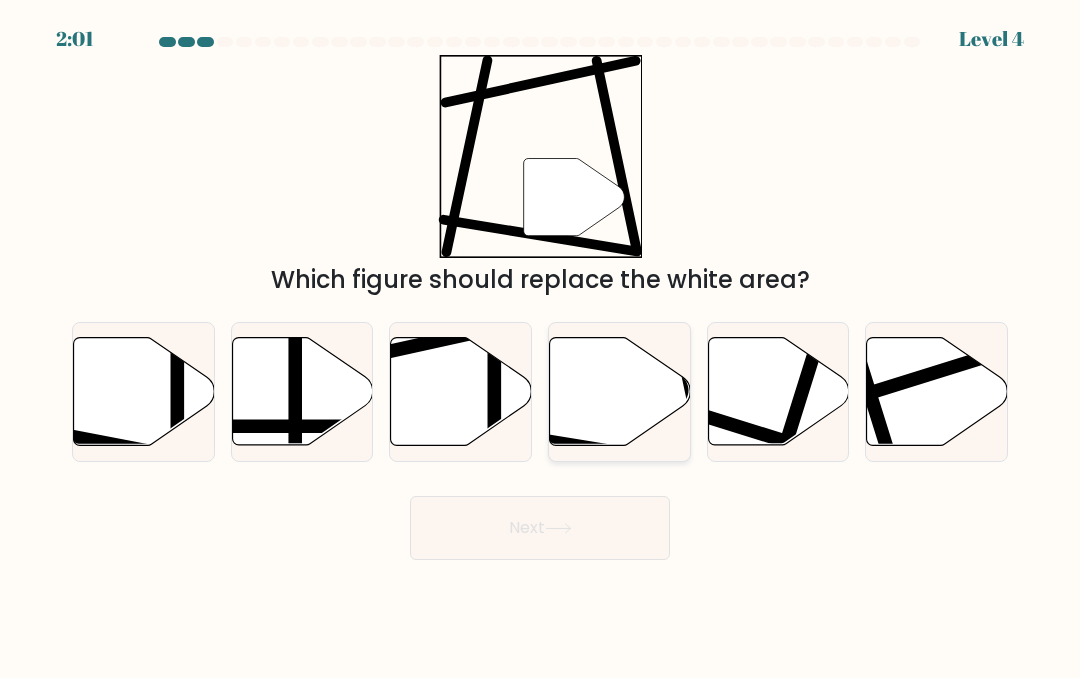 click at bounding box center [620, 391] 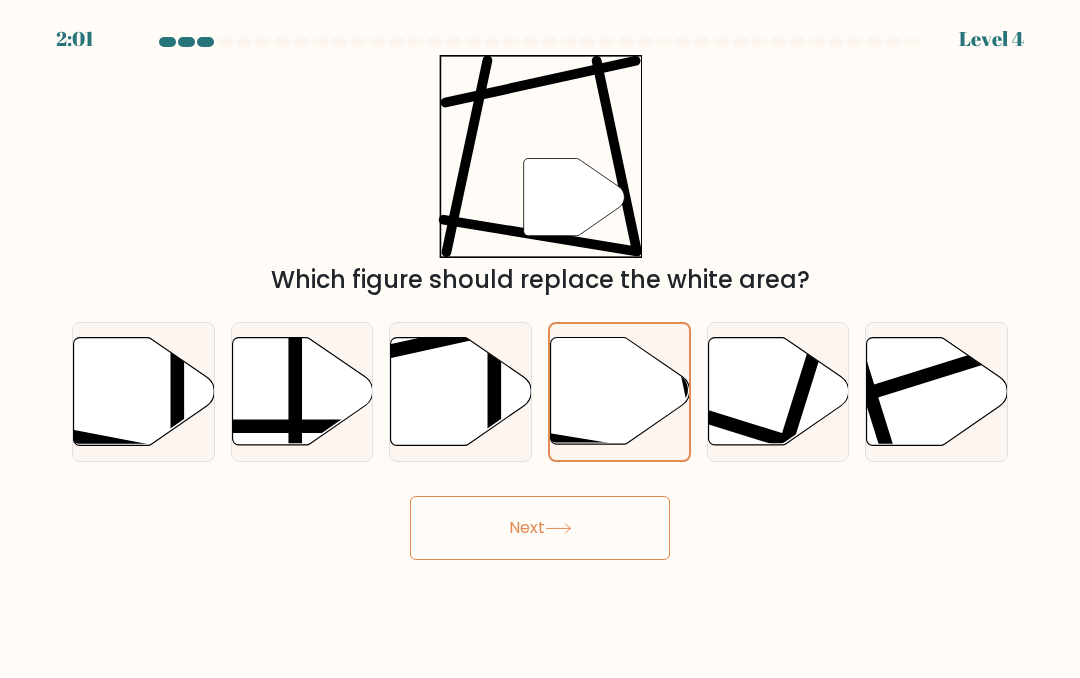 click on "Next" at bounding box center [540, 528] 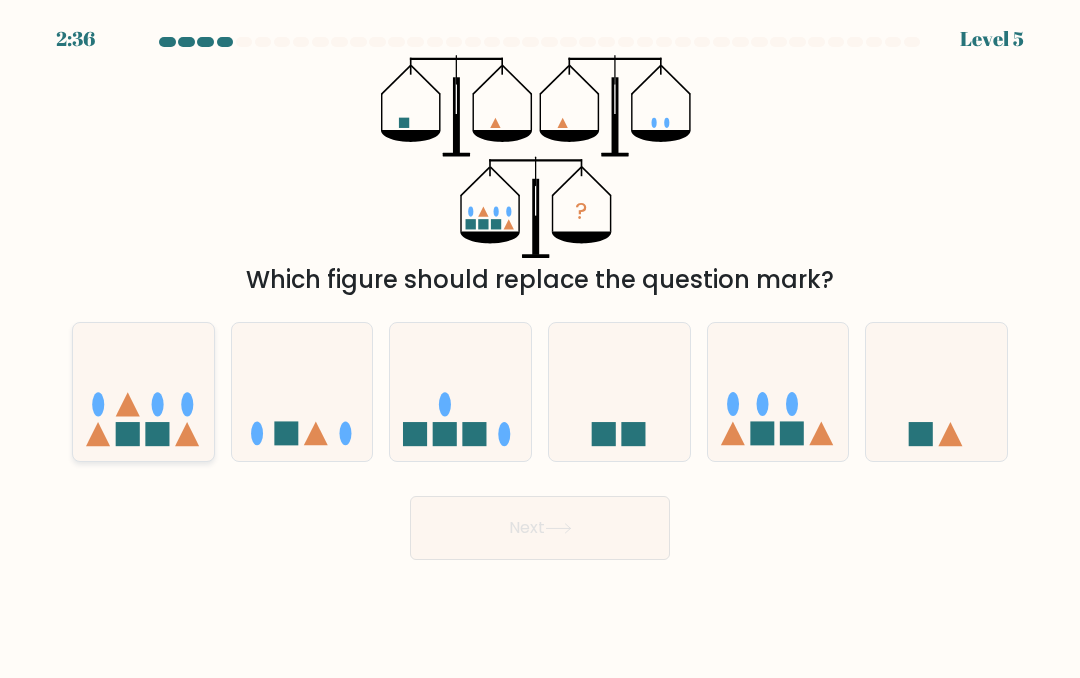 click at bounding box center (143, 391) 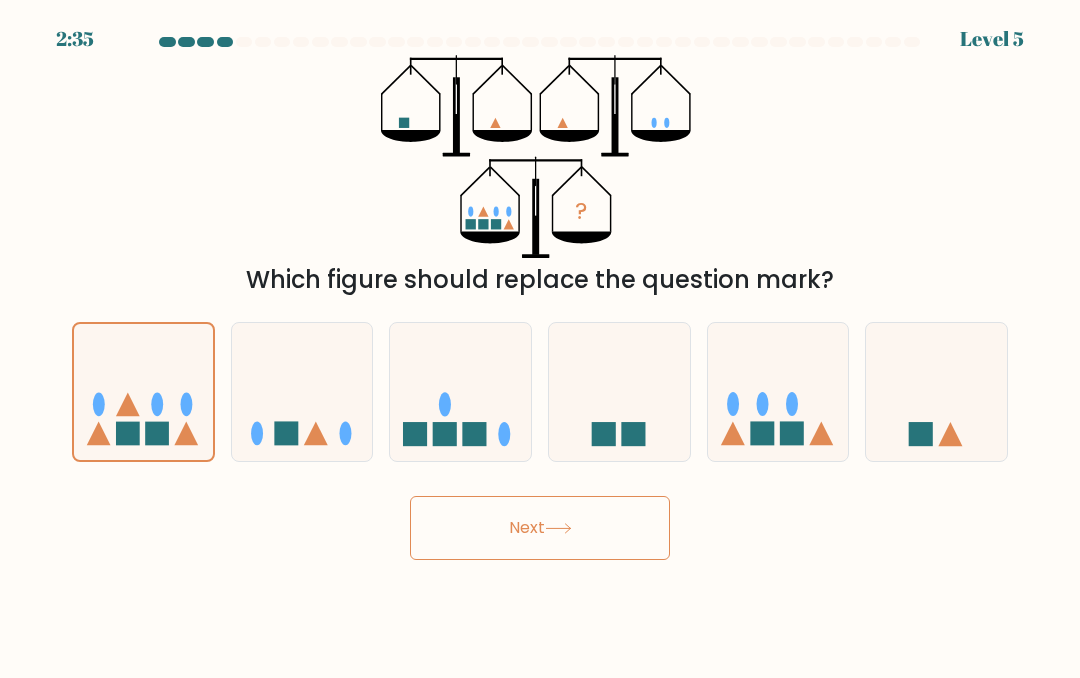 click on "Next" at bounding box center (540, 528) 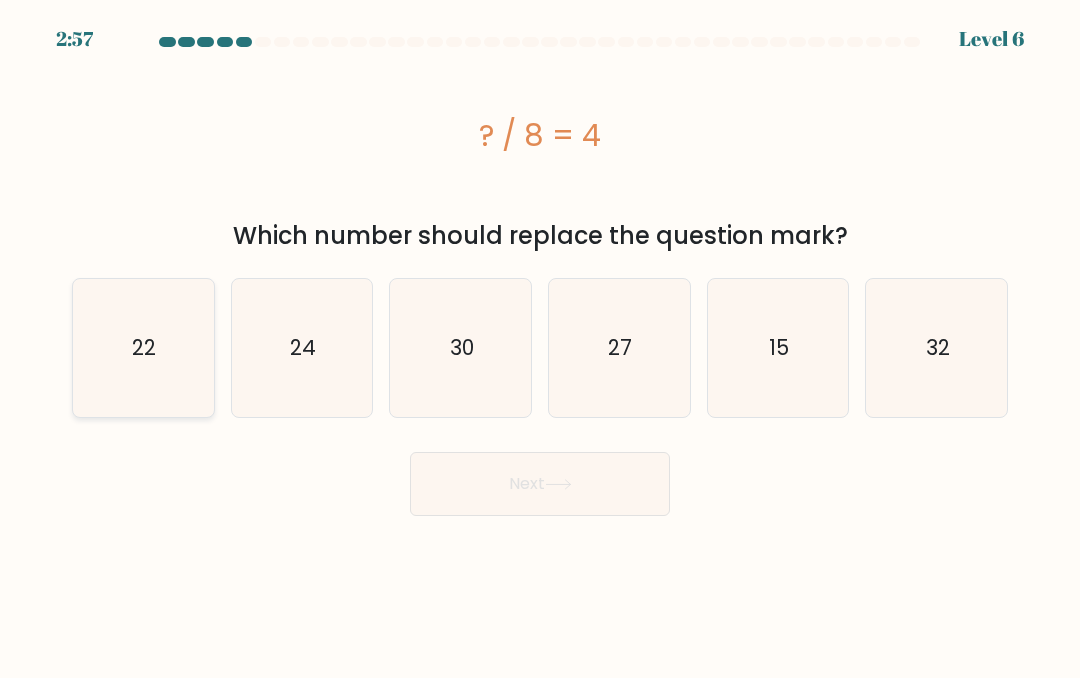 click on "22" at bounding box center (143, 348) 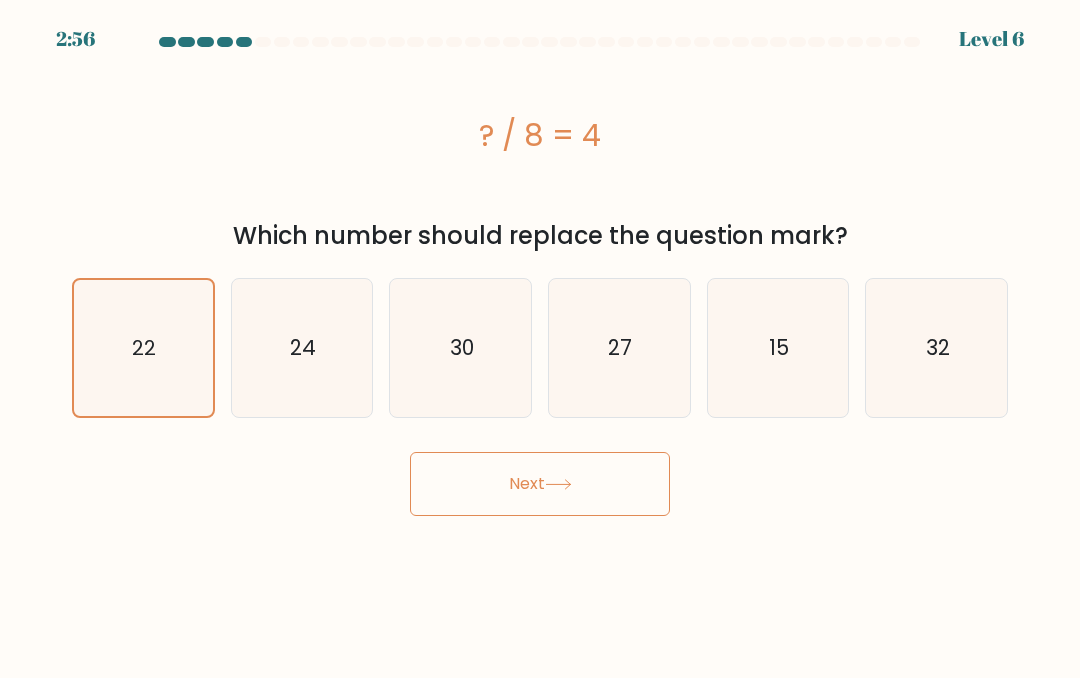 click on "Next" at bounding box center (540, 484) 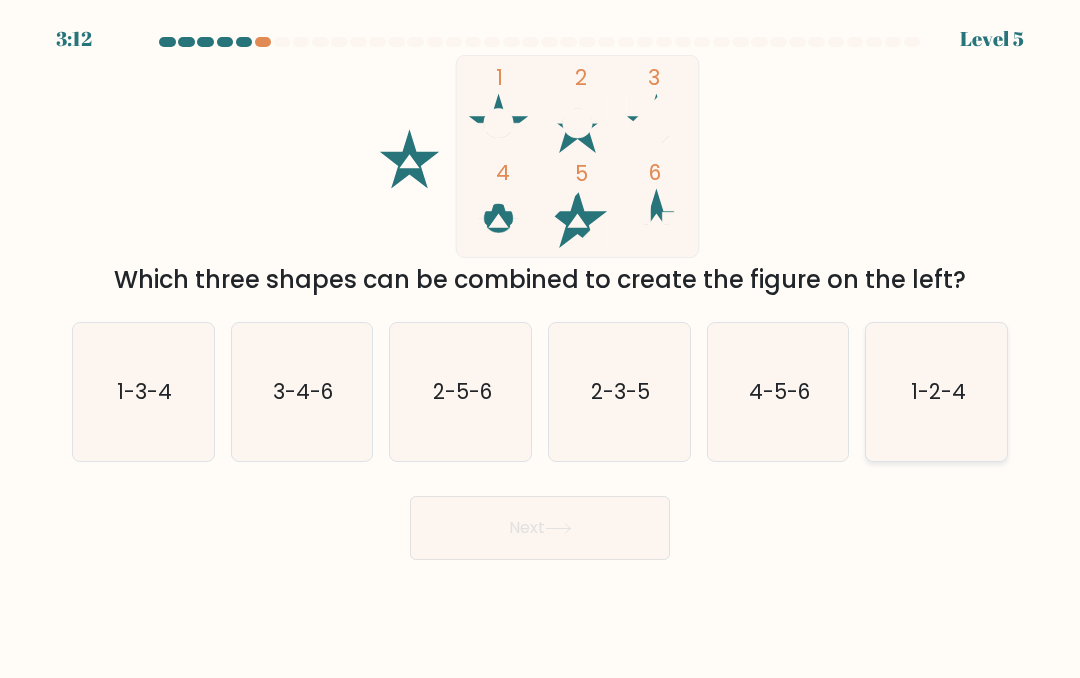 click on "f.
1-2-4" at bounding box center (540, 341) 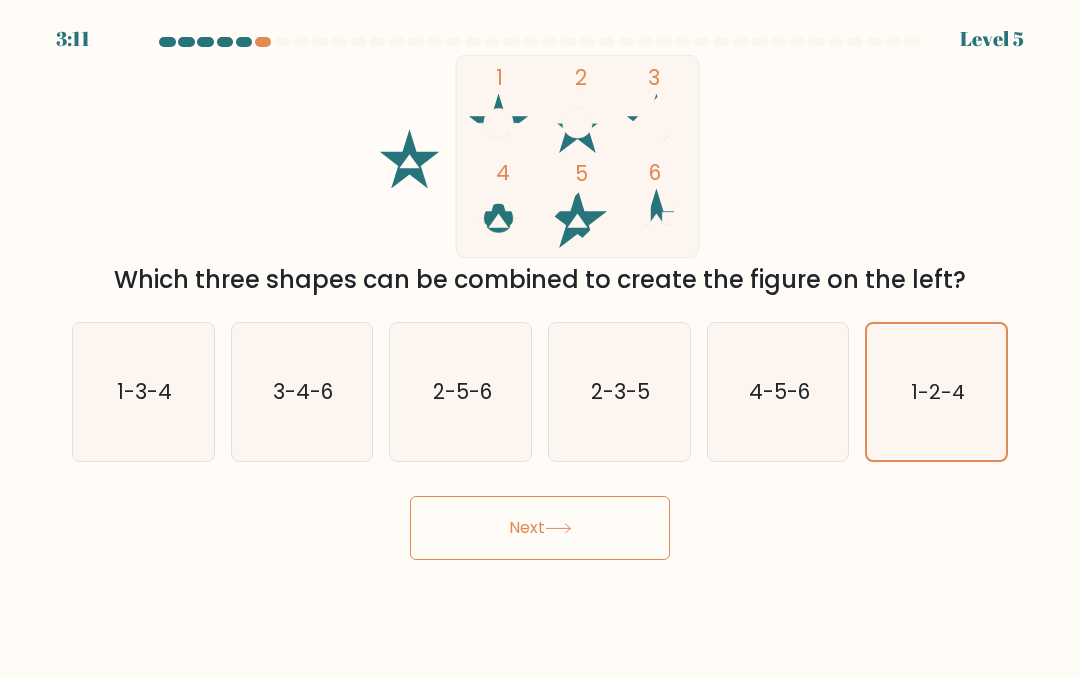 click on "Next" at bounding box center (540, 528) 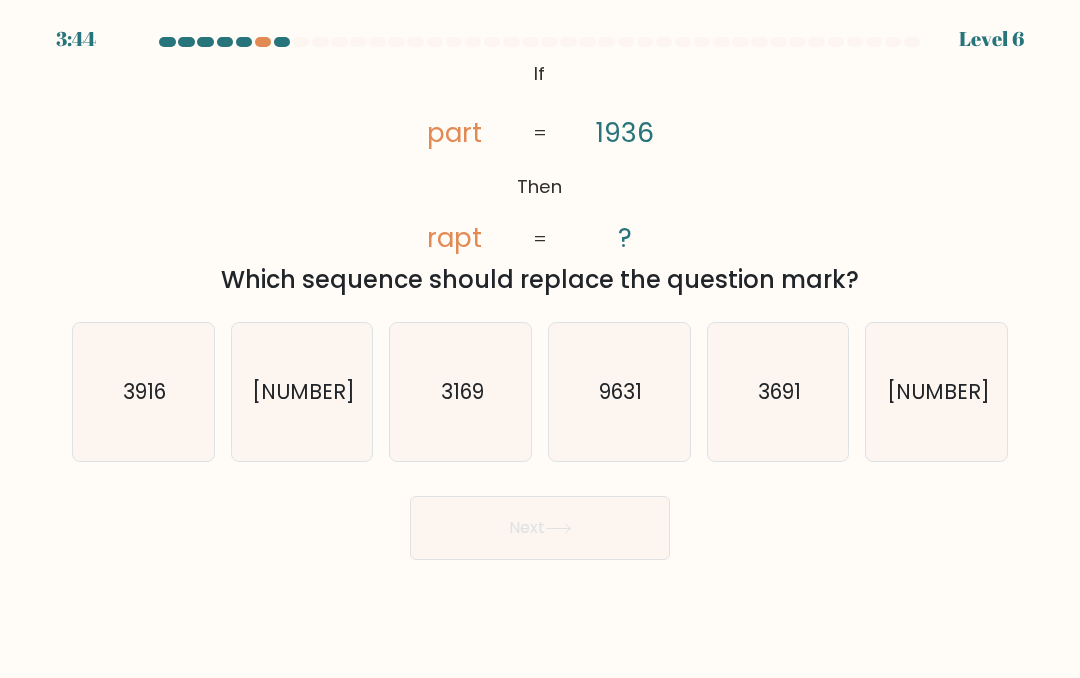 click on "If       Then       part       rapt       1936       ?       =       =
Which sequence should replace the question mark?" at bounding box center (540, 176) 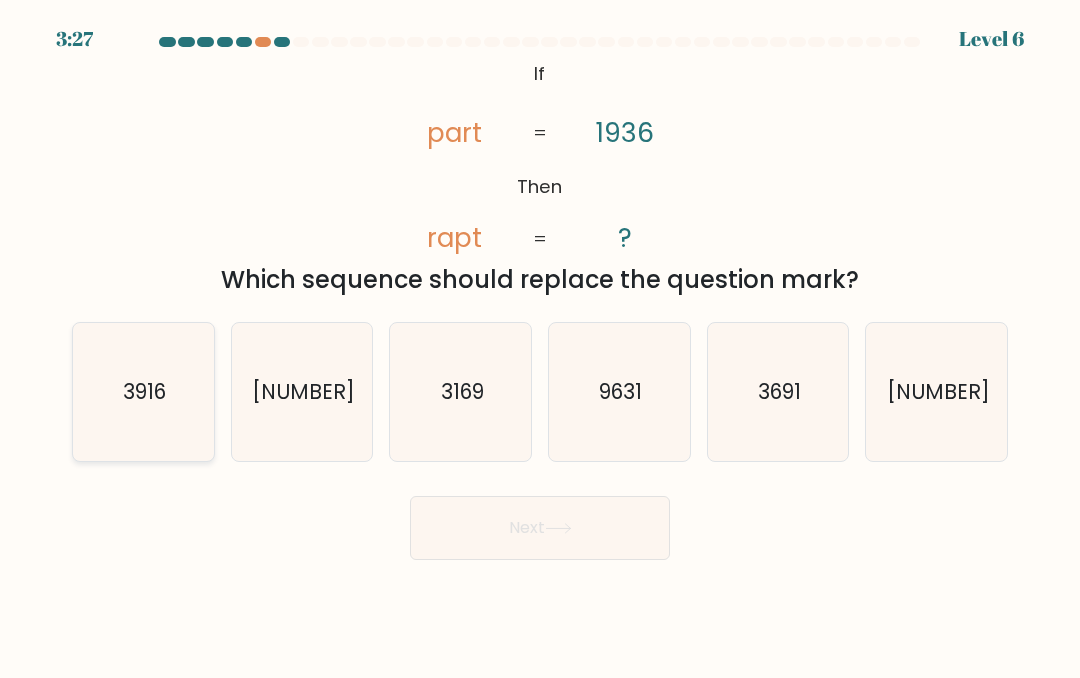 click on "3916" at bounding box center (144, 391) 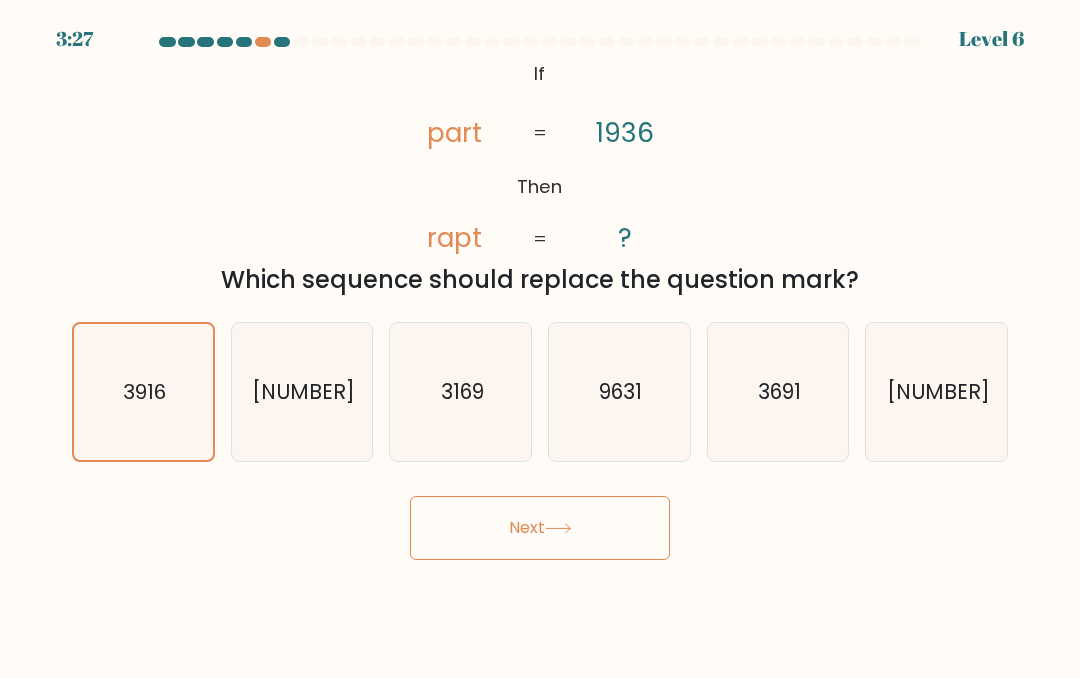 click on "Next" at bounding box center [540, 528] 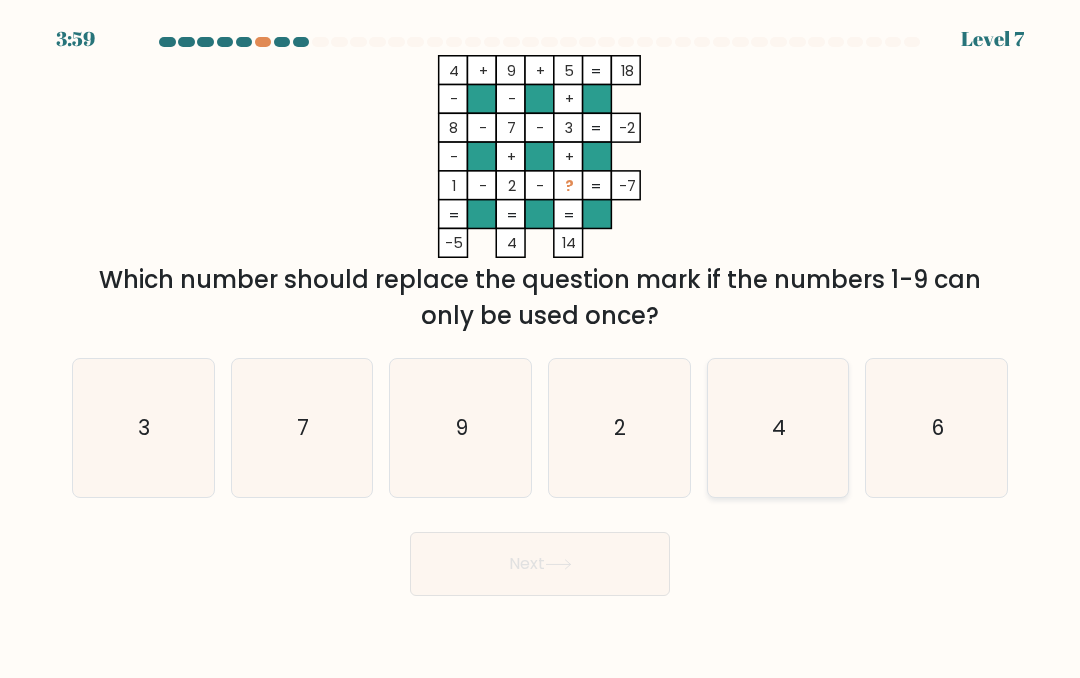 click on "4" at bounding box center [779, 427] 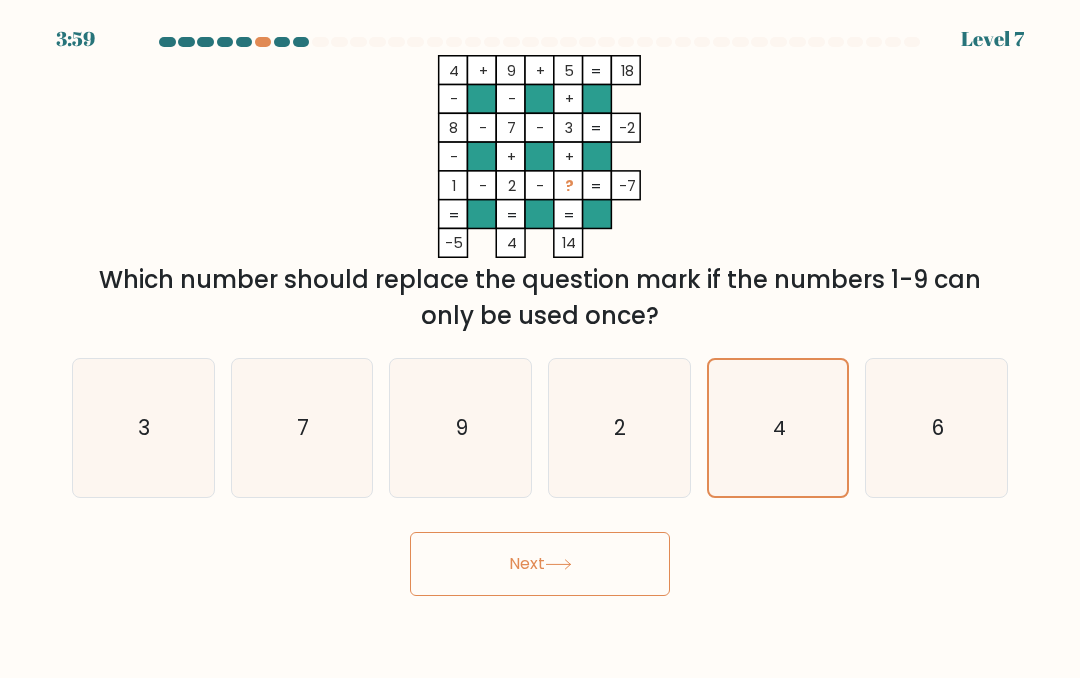 click on "Next" at bounding box center (540, 564) 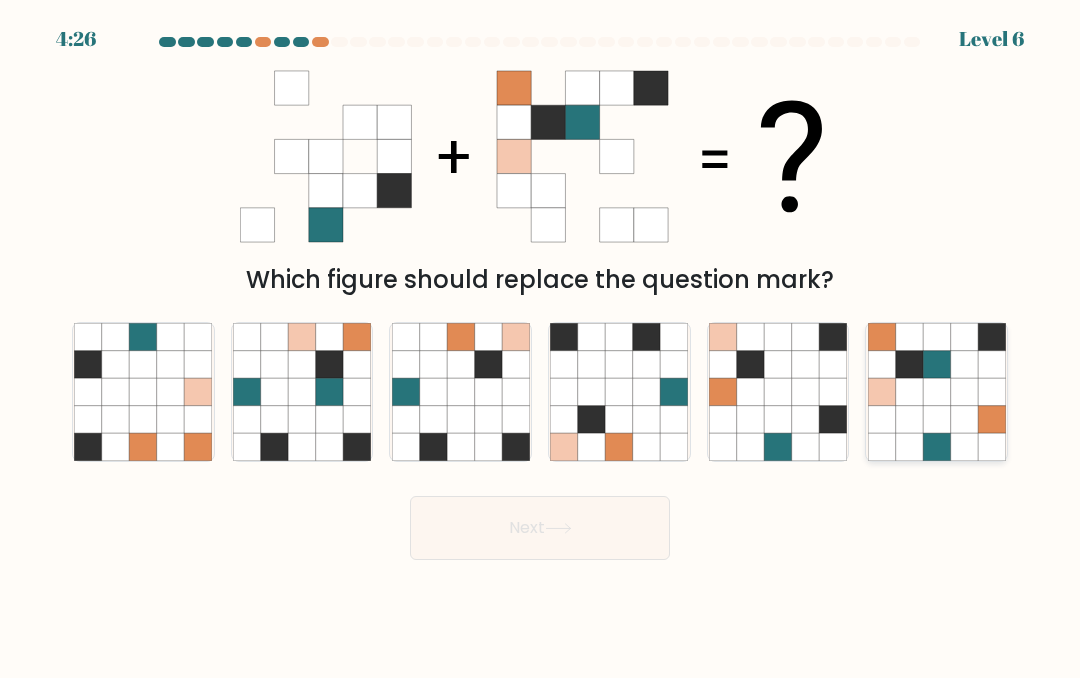 click at bounding box center [963, 363] 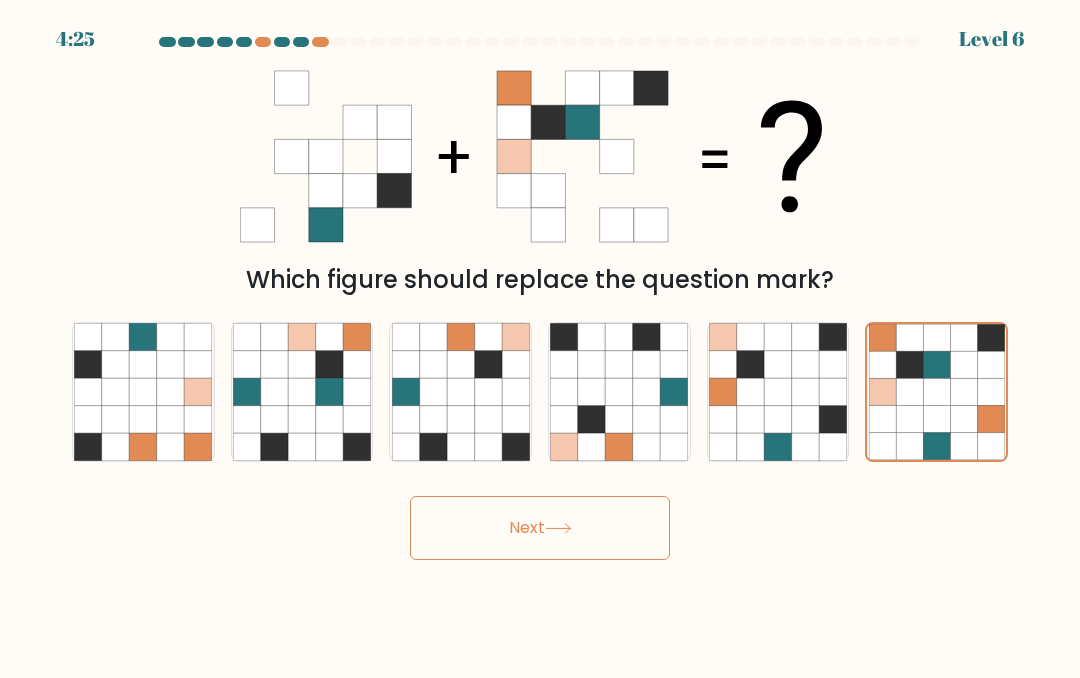 click on "Next" at bounding box center [540, 528] 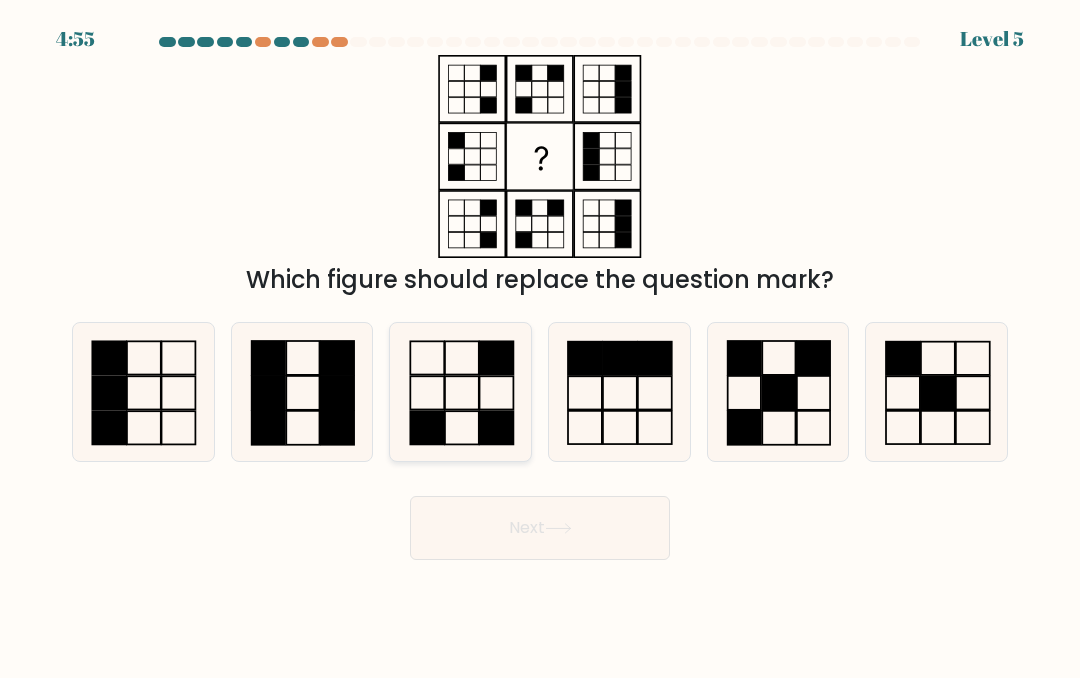click at bounding box center [462, 392] 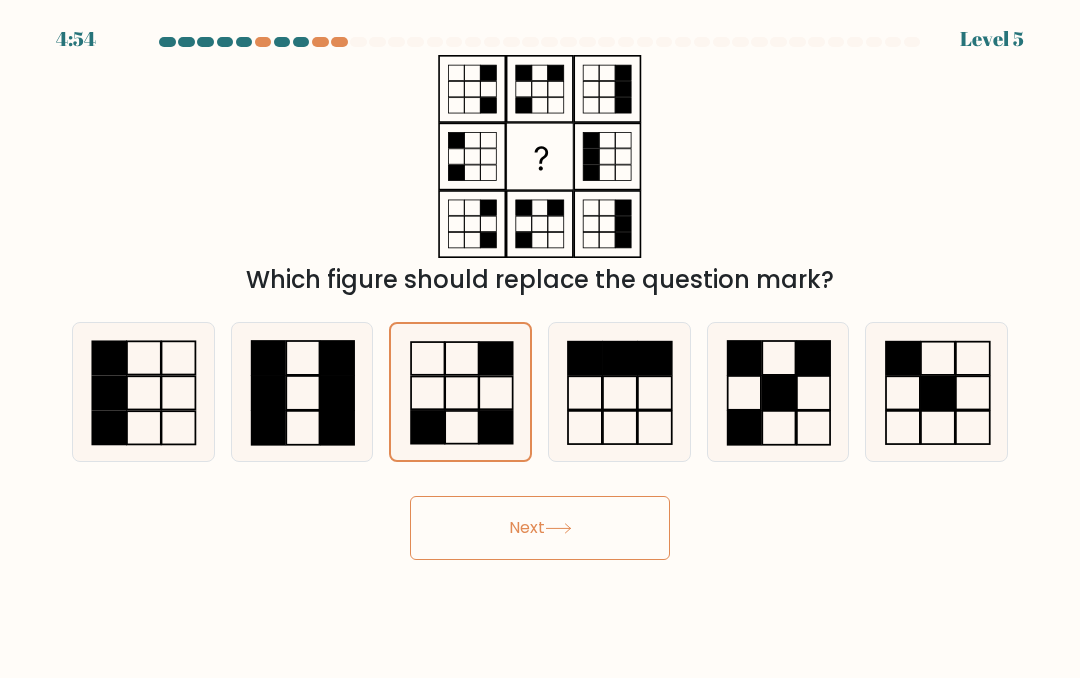 click on "Next" at bounding box center [540, 528] 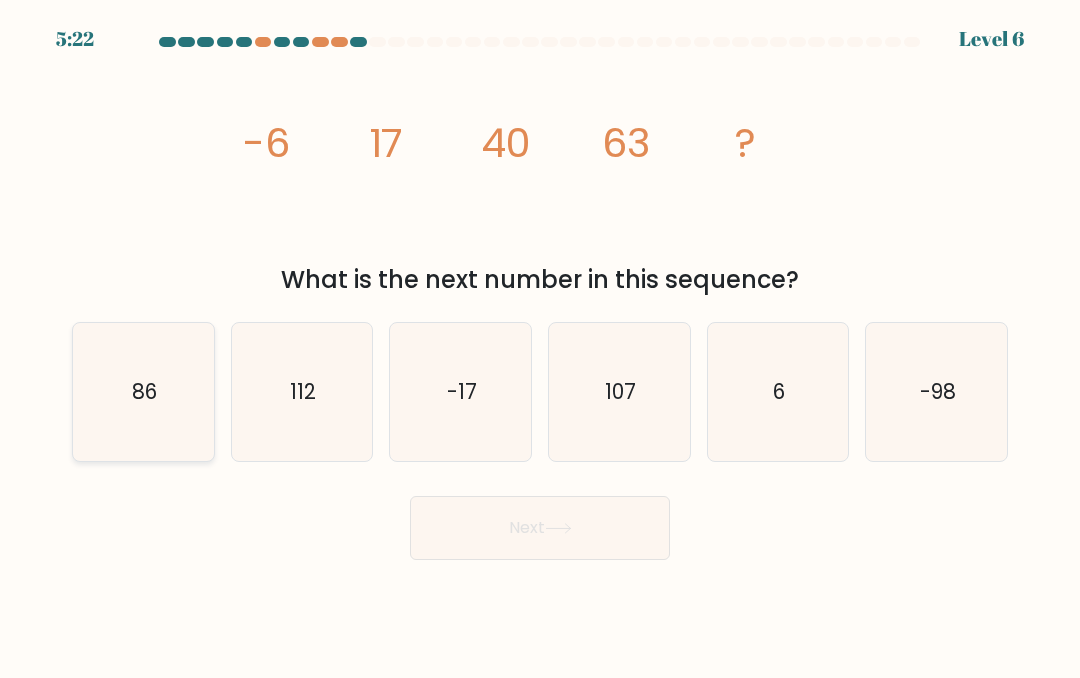 click on "86" at bounding box center [143, 392] 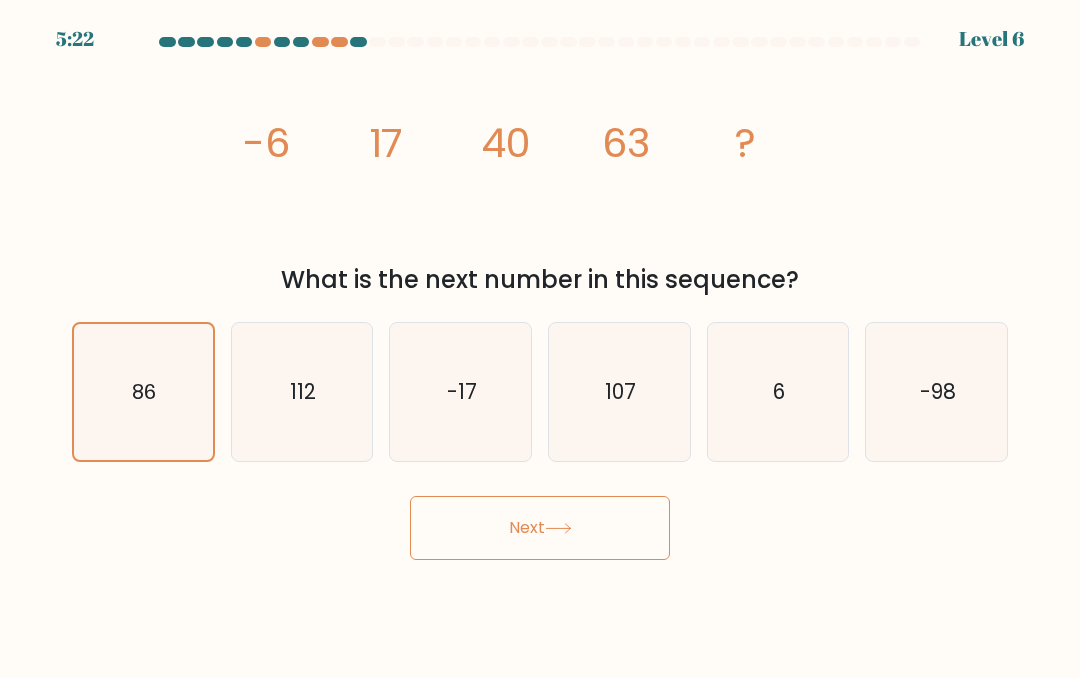 click on "Next" at bounding box center [540, 528] 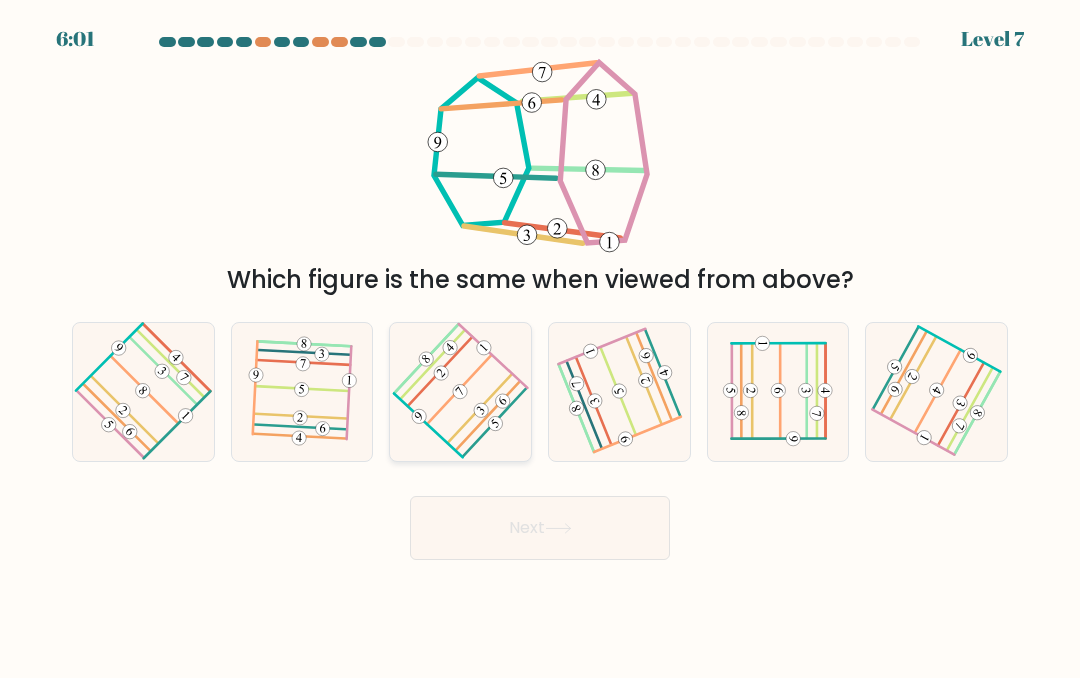 click at bounding box center (460, 391) 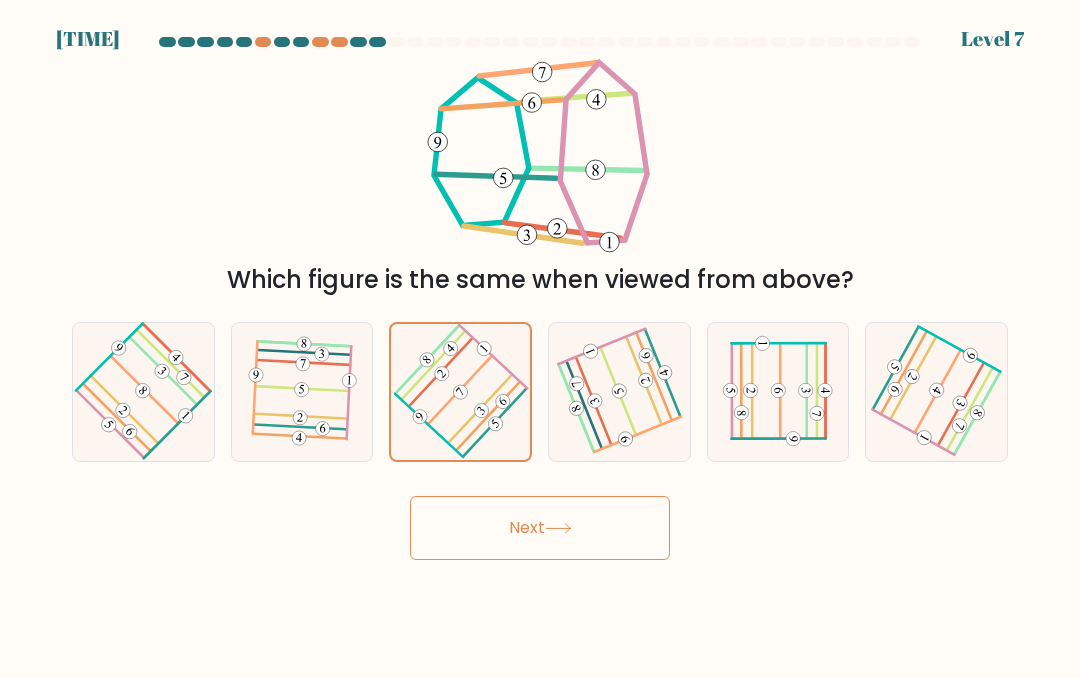 click at bounding box center [558, 528] 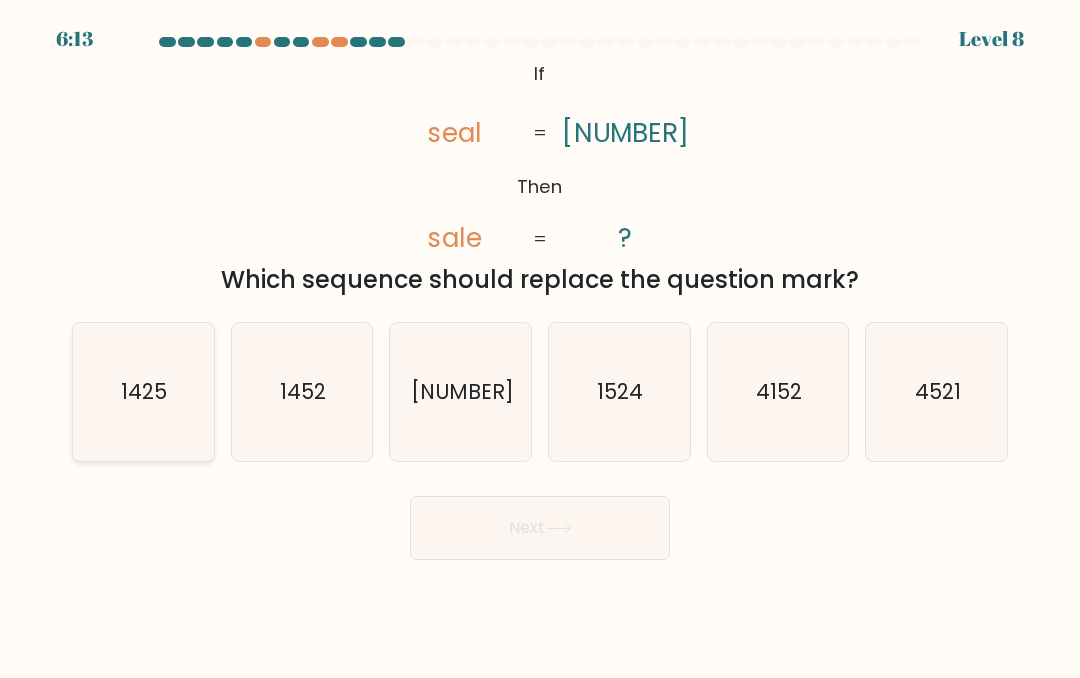 click on "1425" at bounding box center (145, 391) 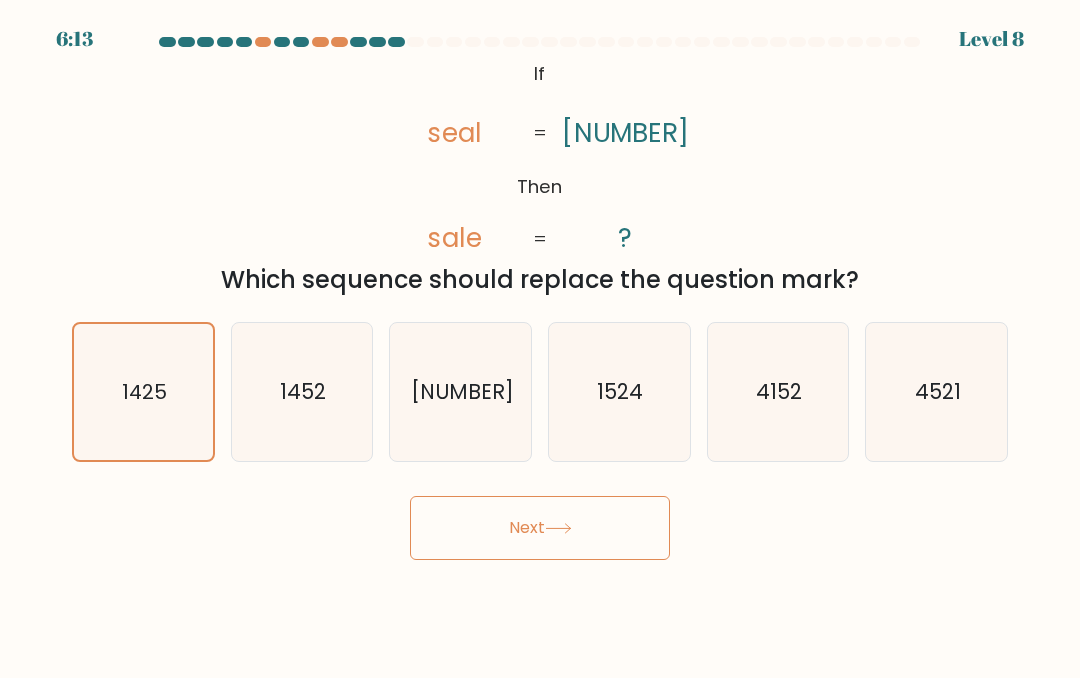 click on "Next" at bounding box center [540, 528] 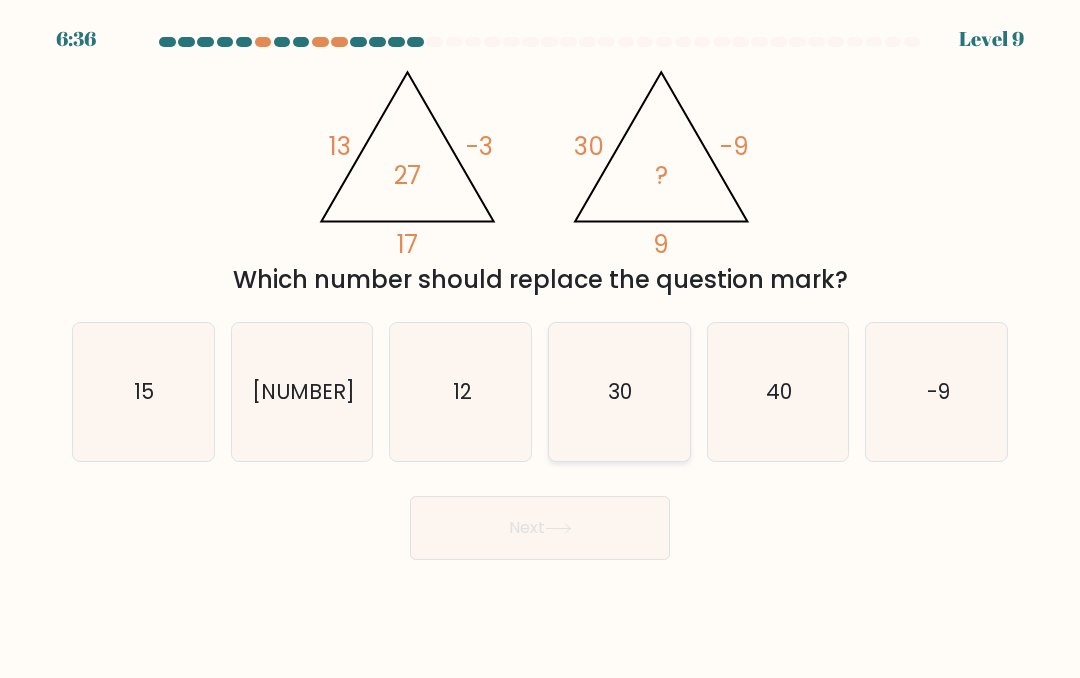 click on "30" at bounding box center (619, 392) 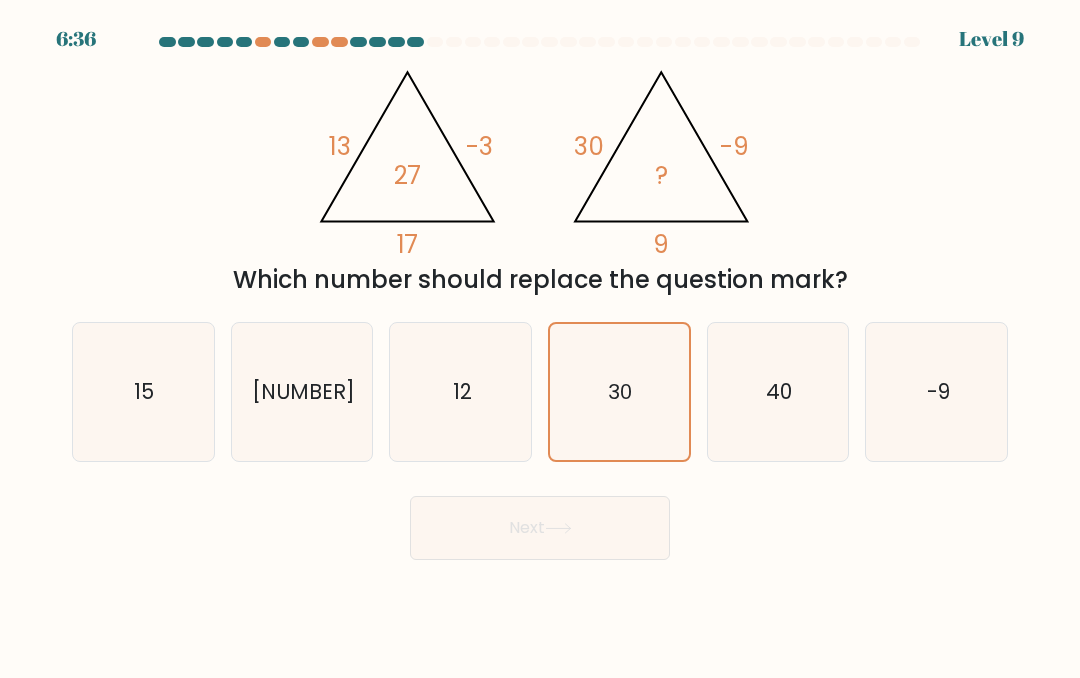 click on "Next" at bounding box center [540, 528] 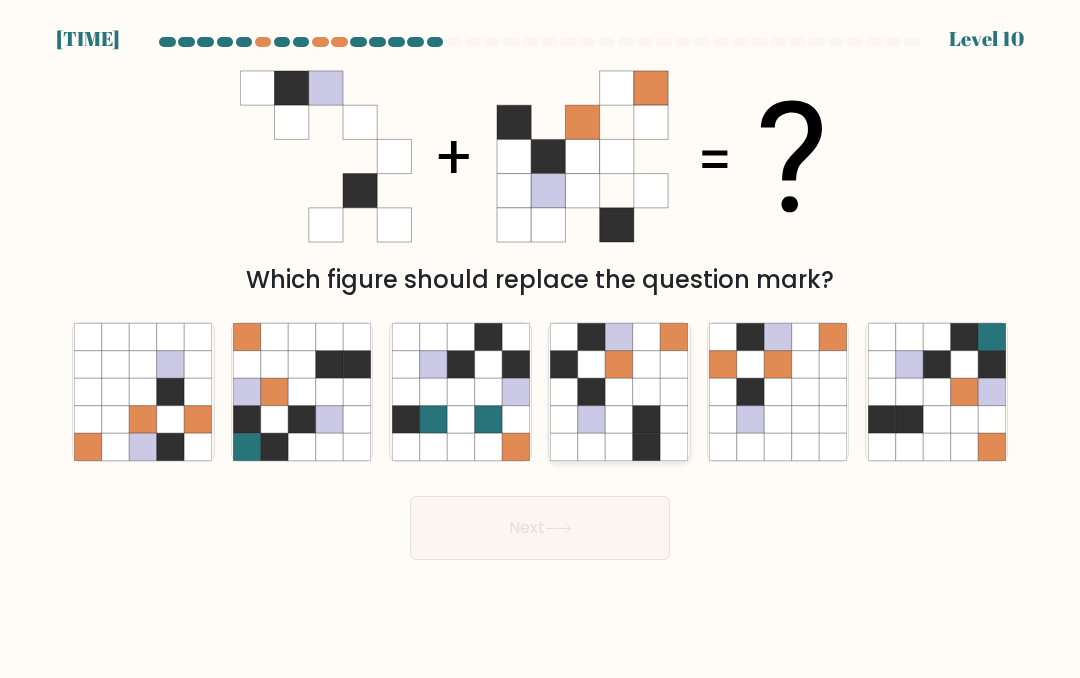 click at bounding box center (646, 446) 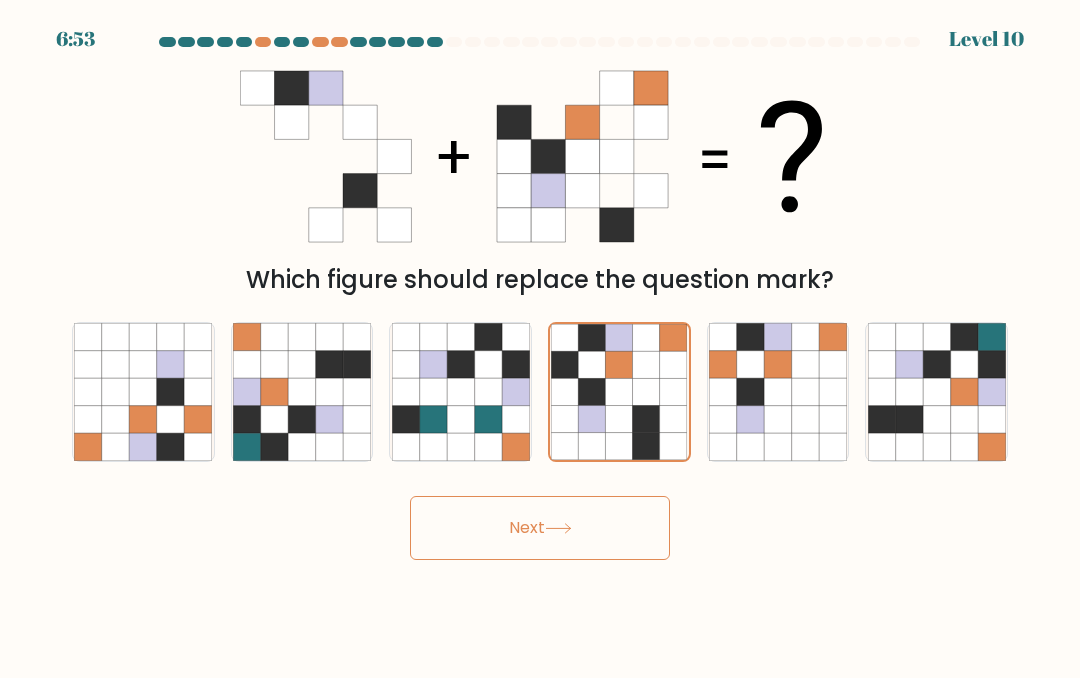 click on "Next" at bounding box center [540, 528] 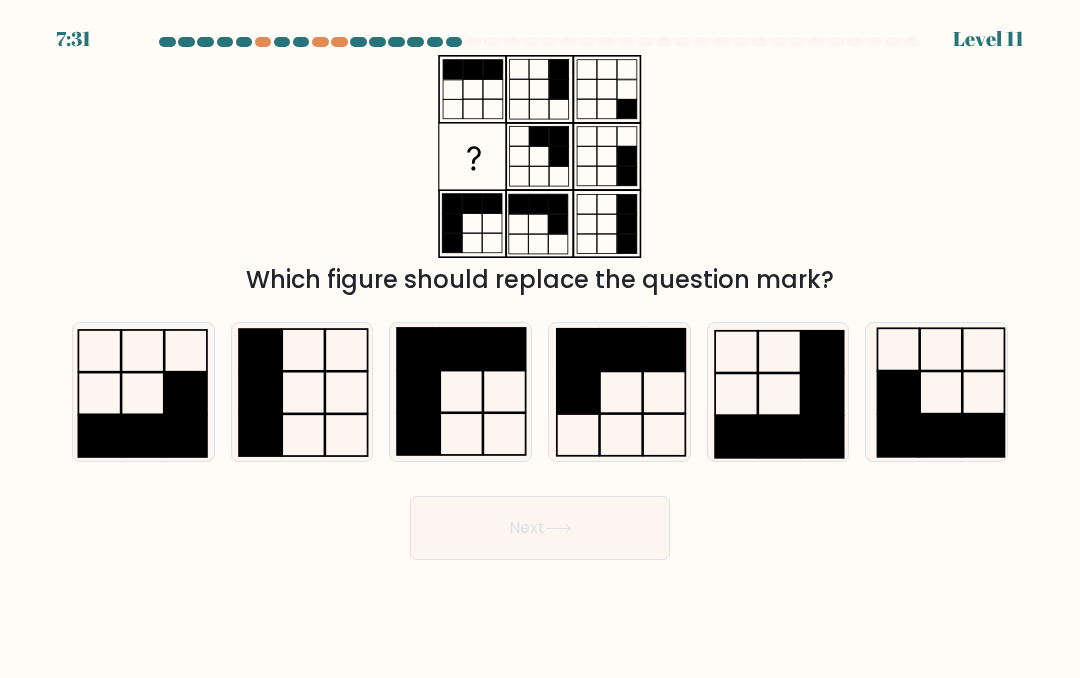 click on "Next" at bounding box center [540, 528] 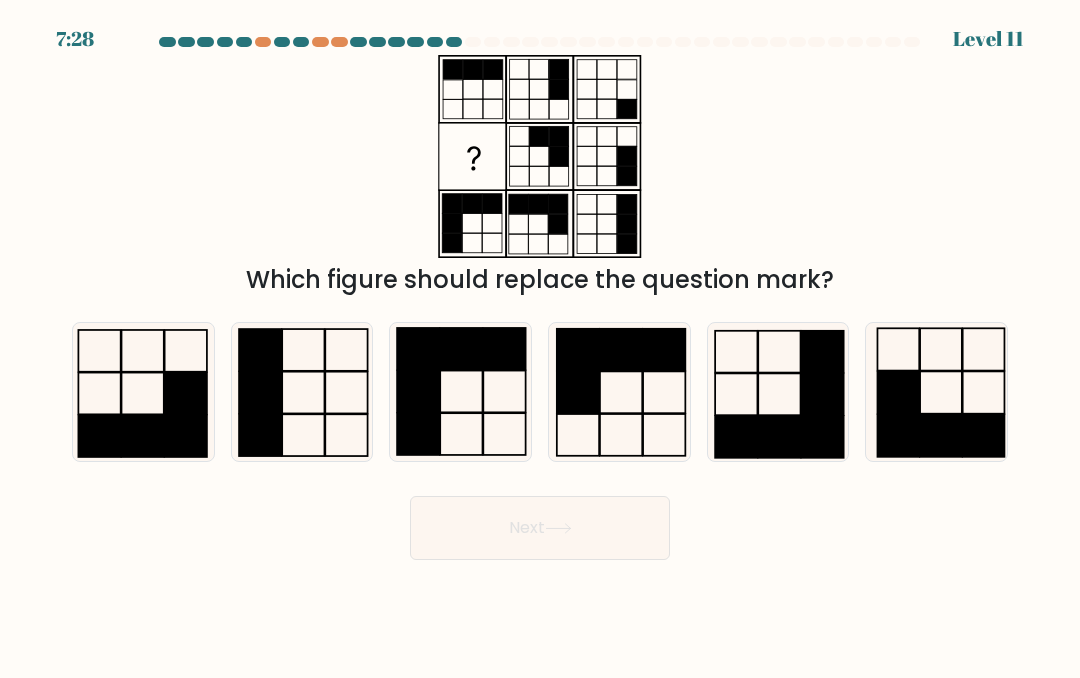 click on "Which figure should replace the question mark?" at bounding box center (540, 176) 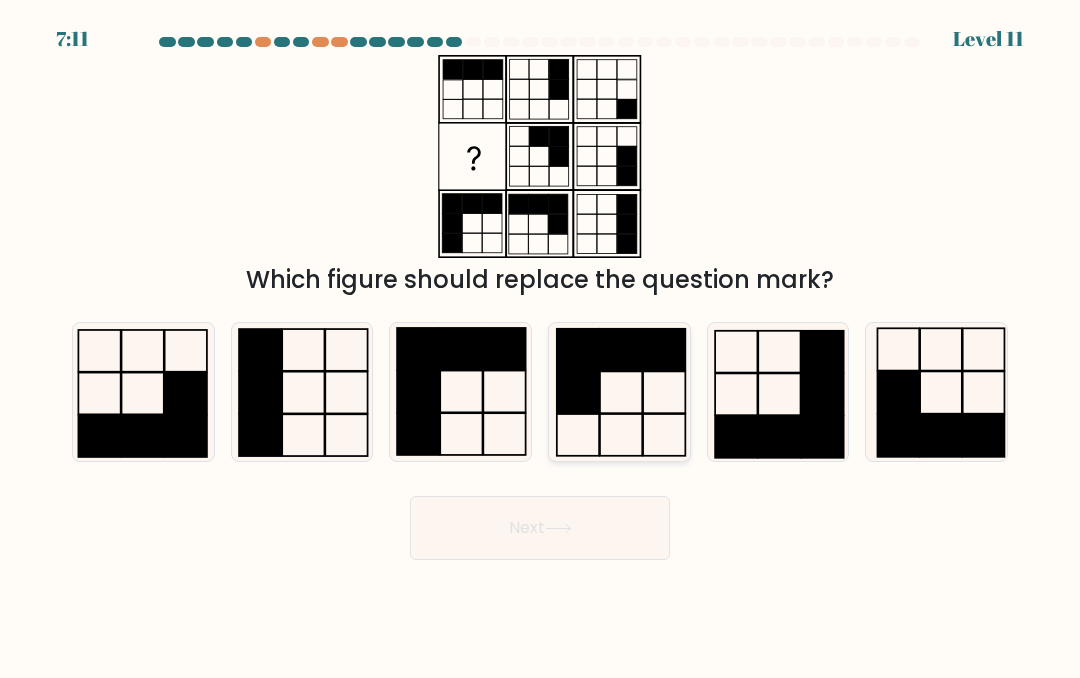 click at bounding box center [619, 392] 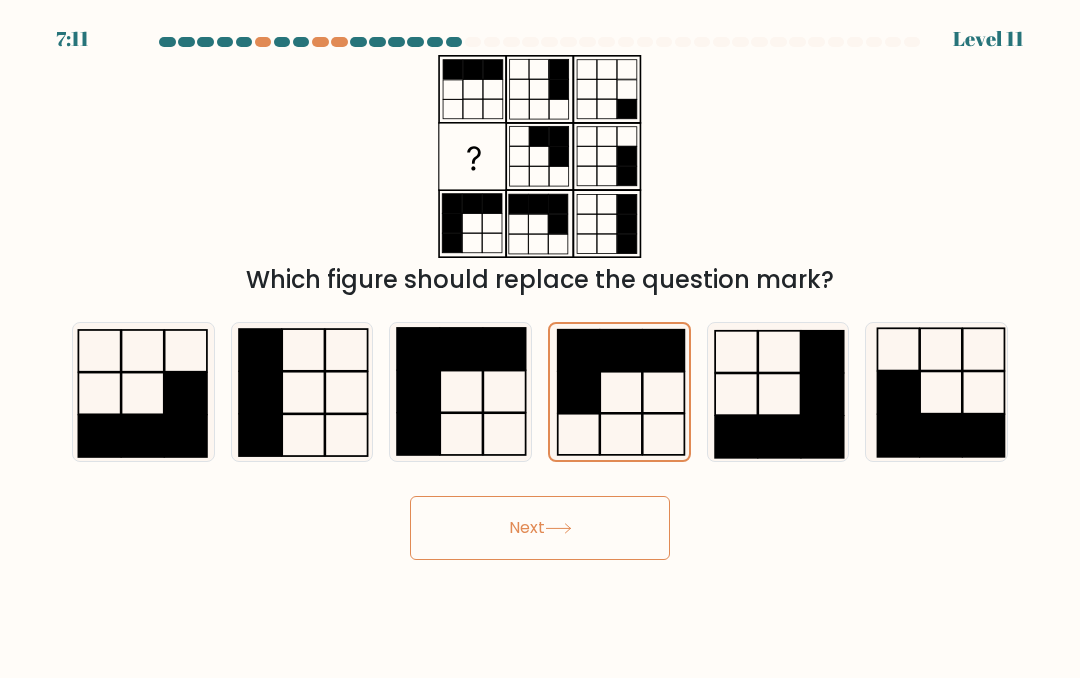 click on "Next" at bounding box center (540, 528) 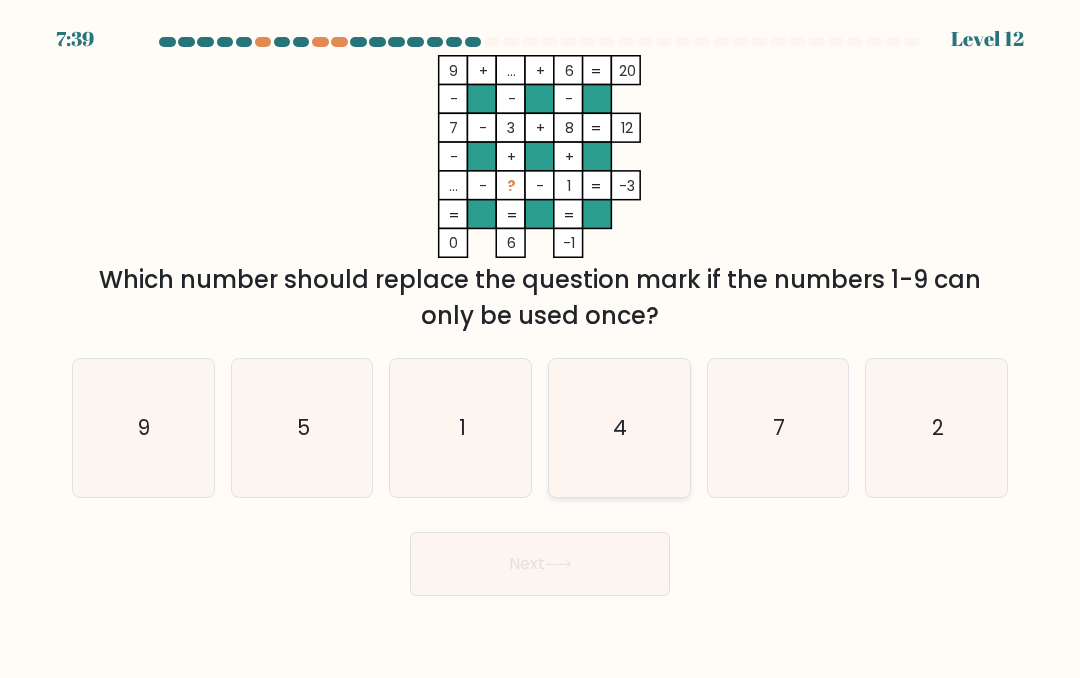 click on "4" at bounding box center [619, 428] 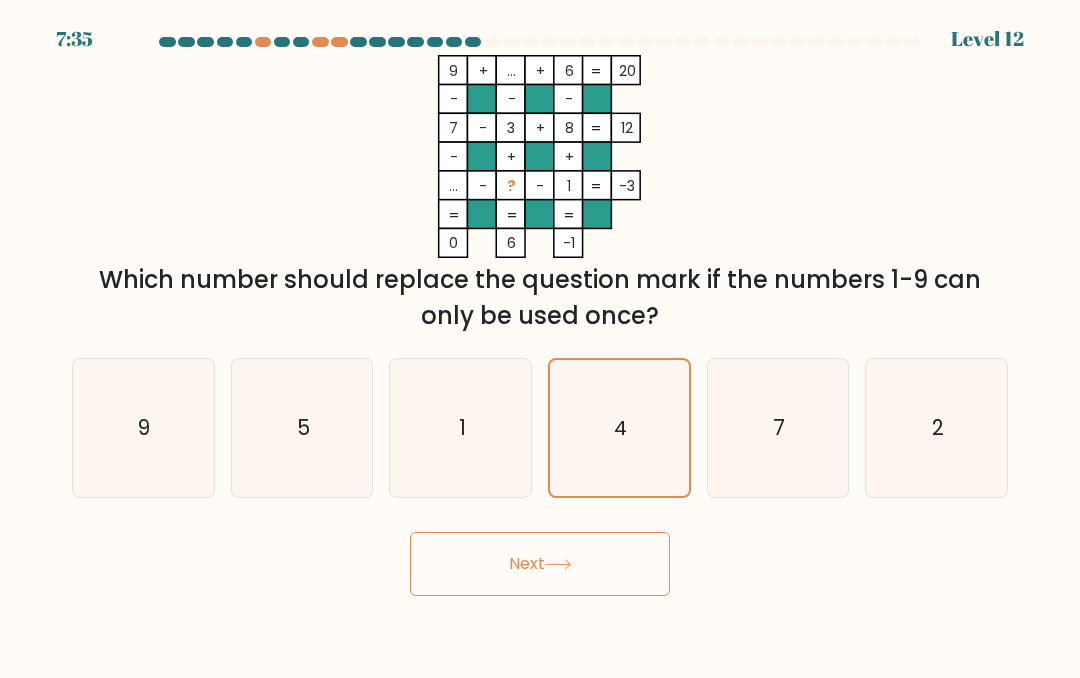click on "Next" at bounding box center (540, 564) 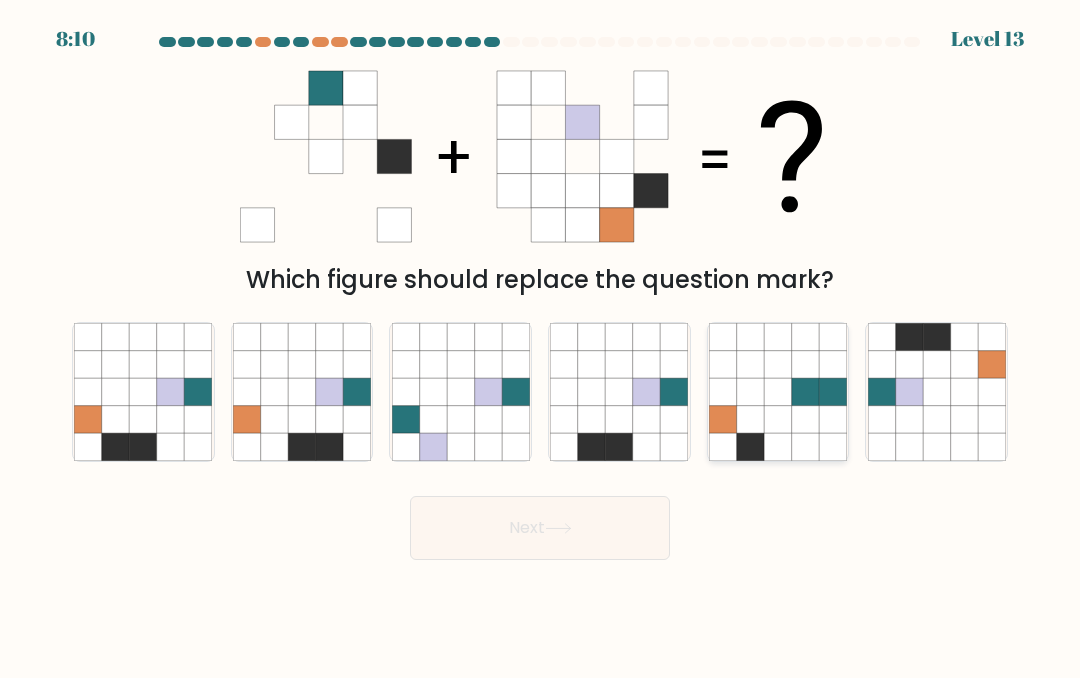 click at bounding box center [777, 363] 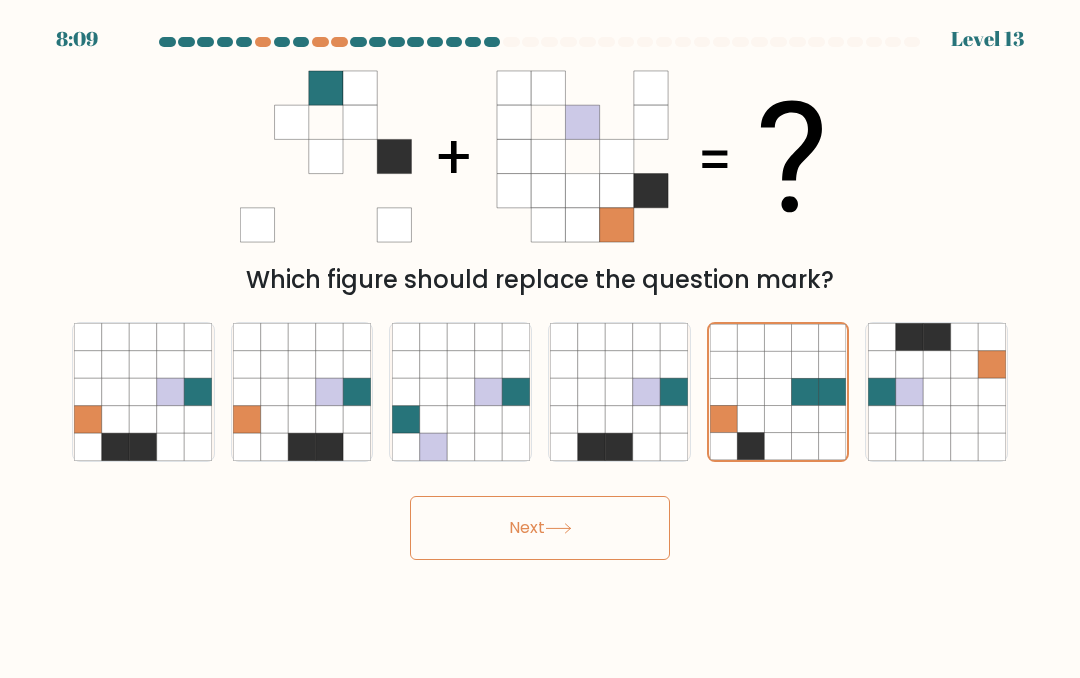 click on "Next" at bounding box center [540, 528] 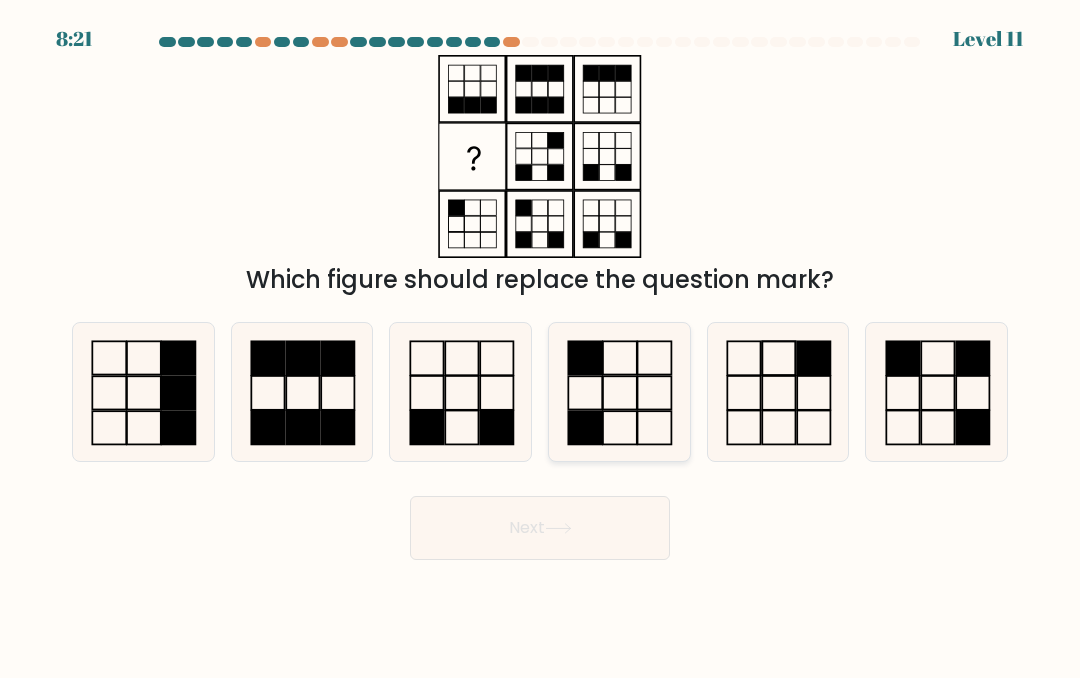 click at bounding box center (655, 427) 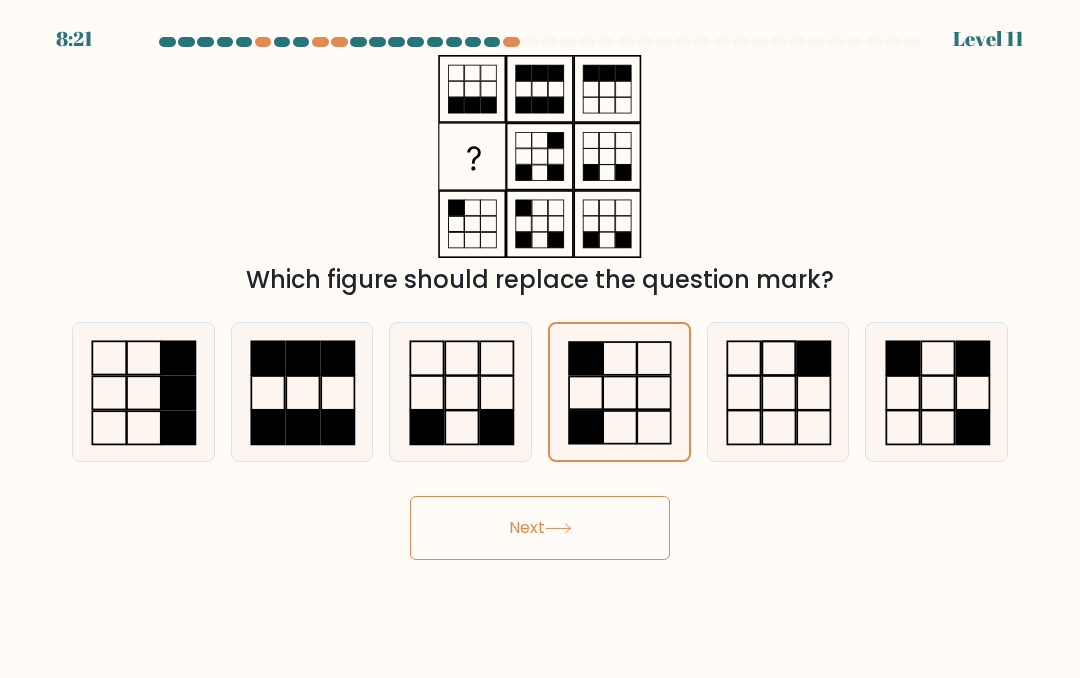 click on "Next" at bounding box center (540, 528) 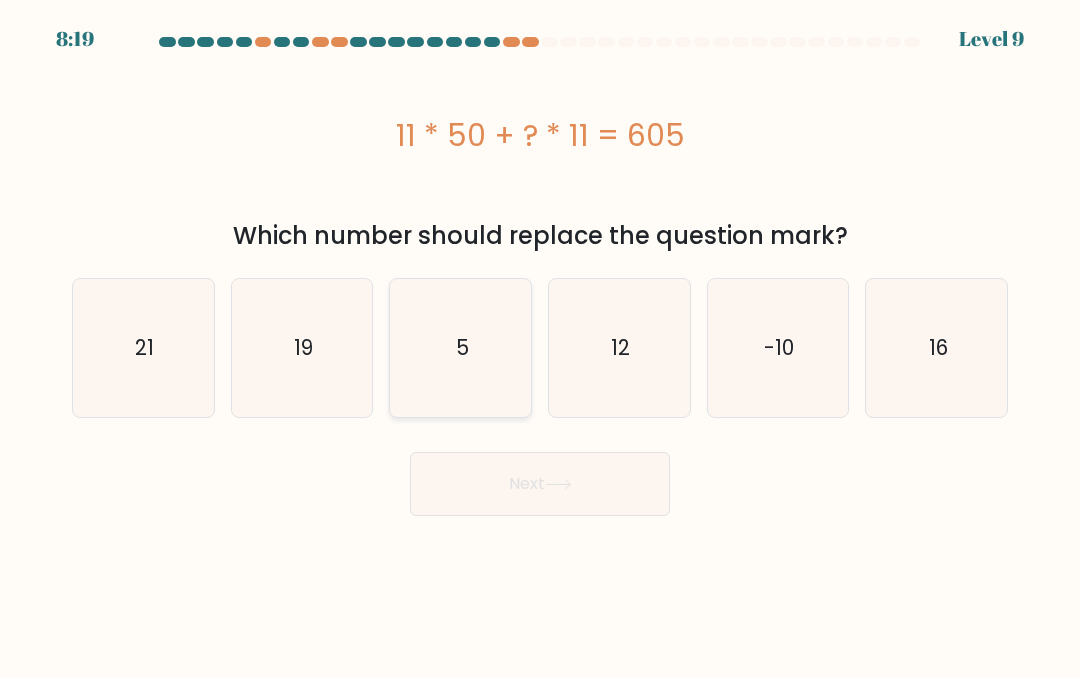 click on "5" at bounding box center (461, 348) 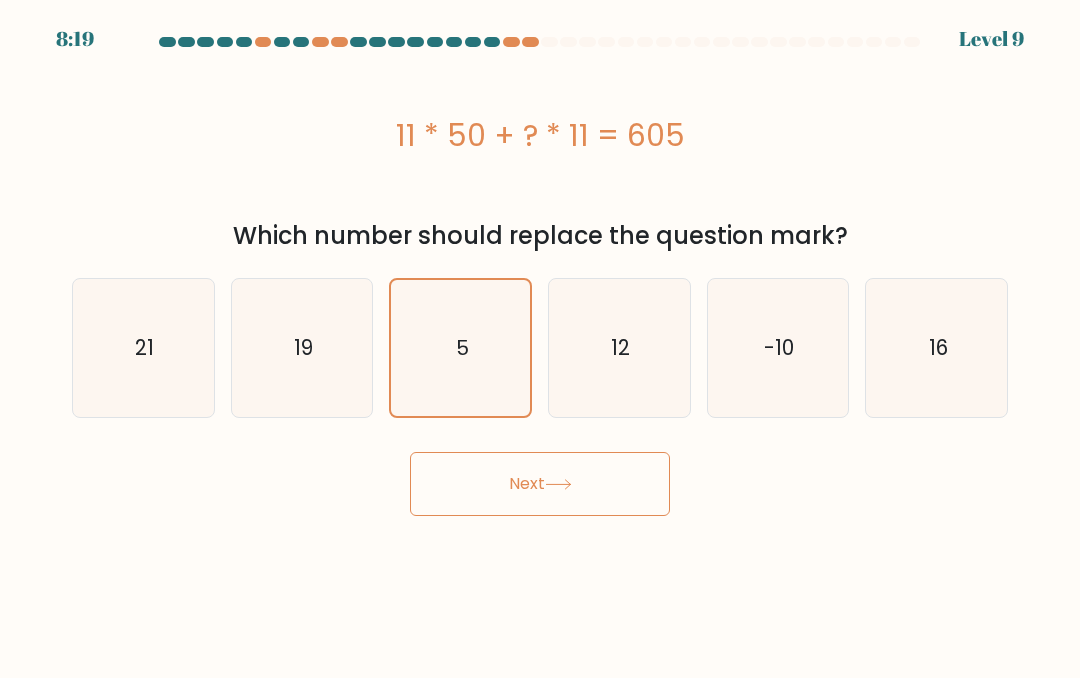 click on "Next" at bounding box center [540, 484] 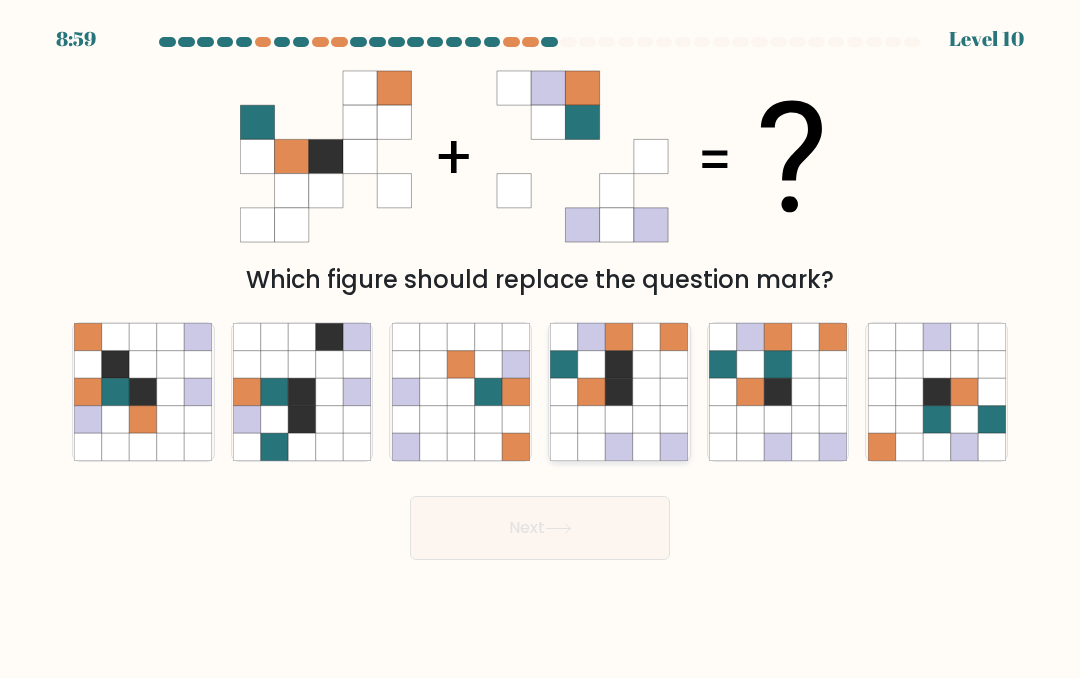 click at bounding box center [591, 363] 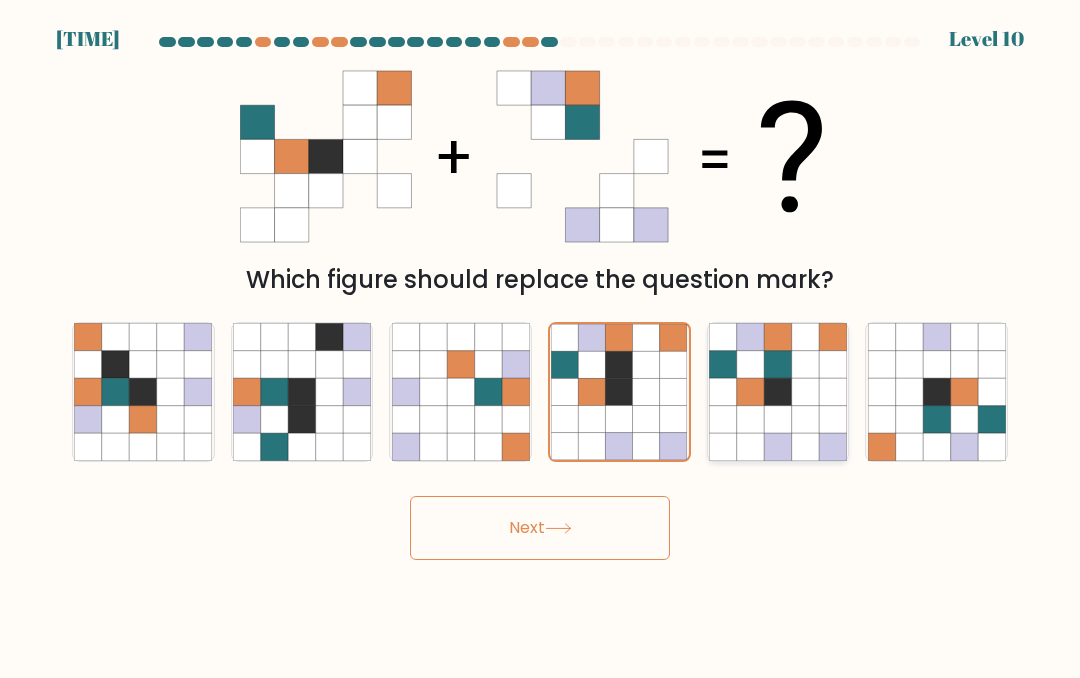 click at bounding box center (750, 363) 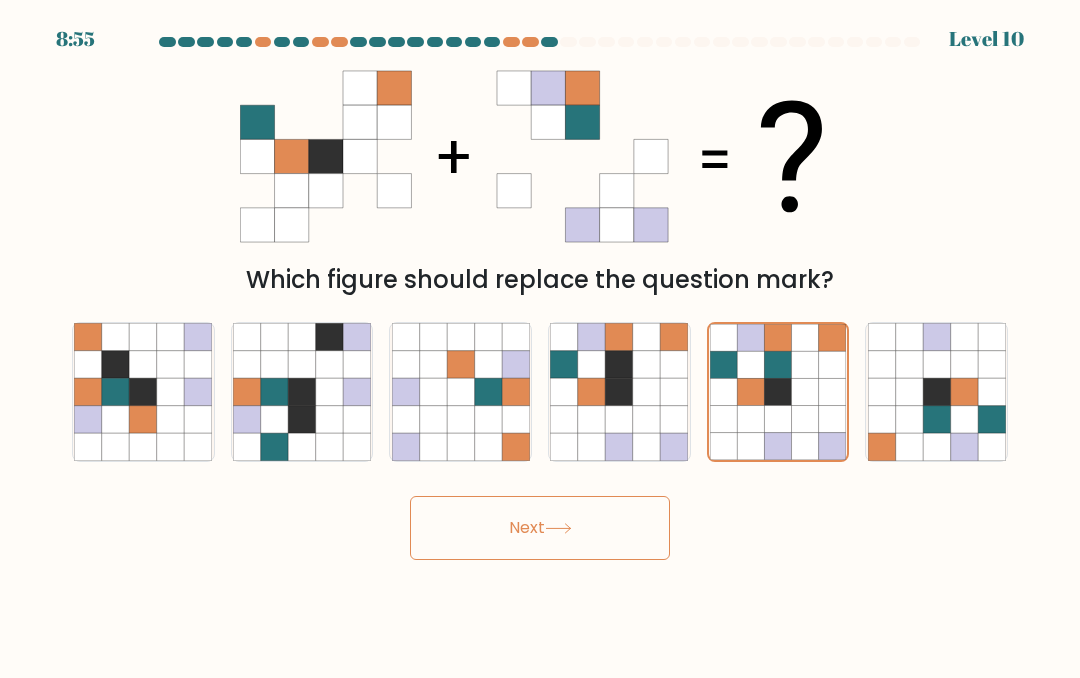 click on "Next" at bounding box center (540, 528) 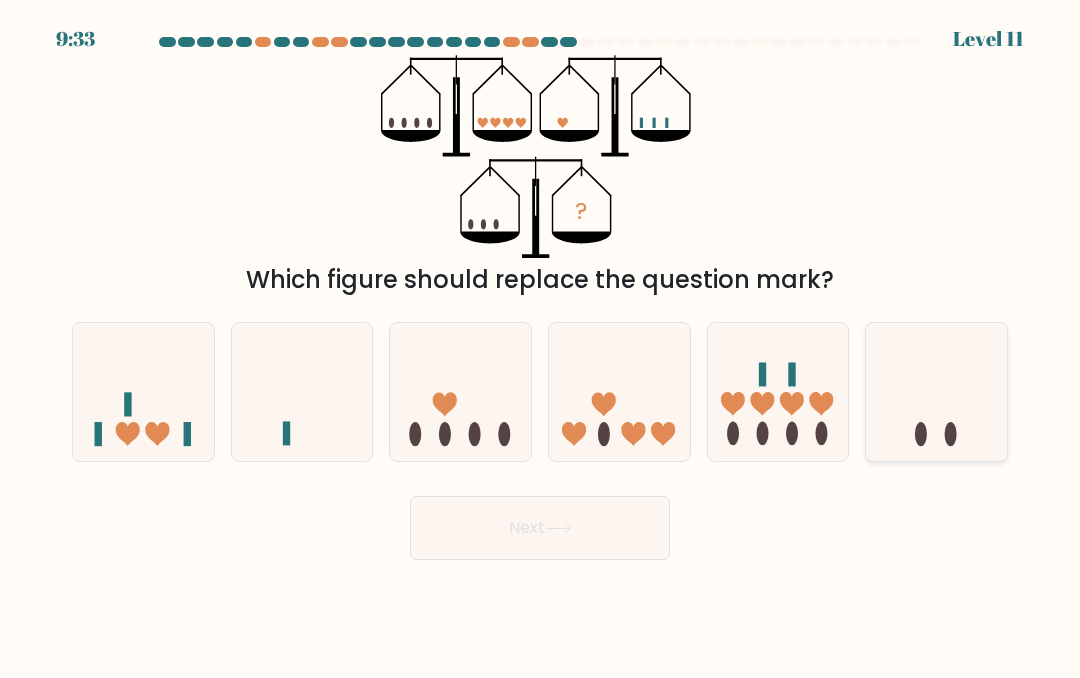 click at bounding box center (936, 391) 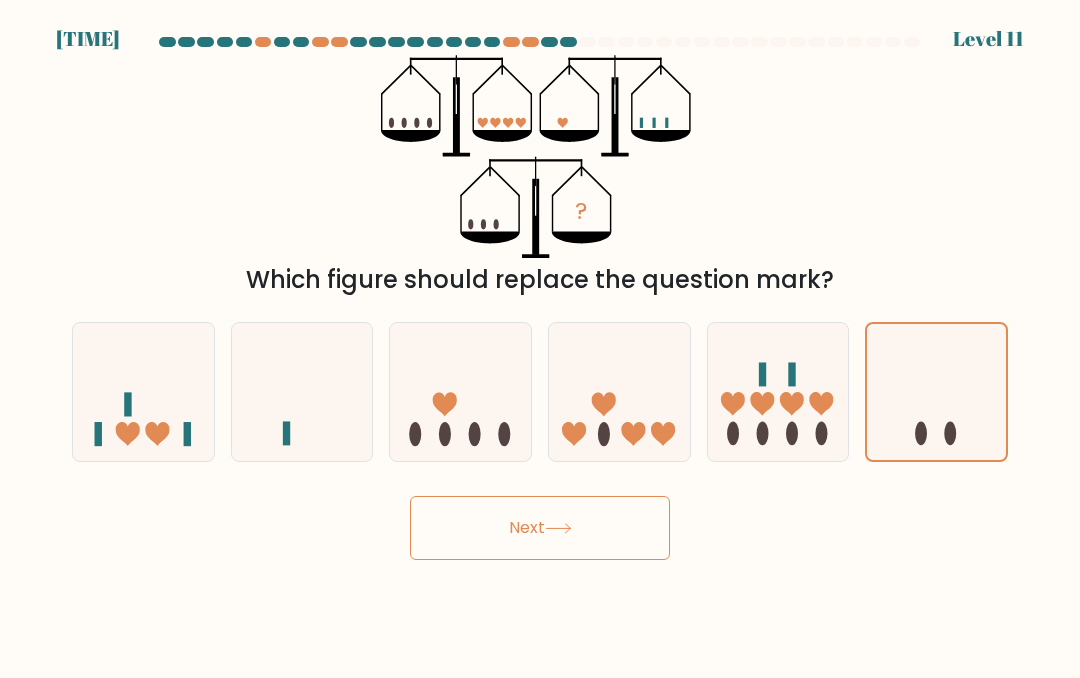 click on "Next" at bounding box center (540, 528) 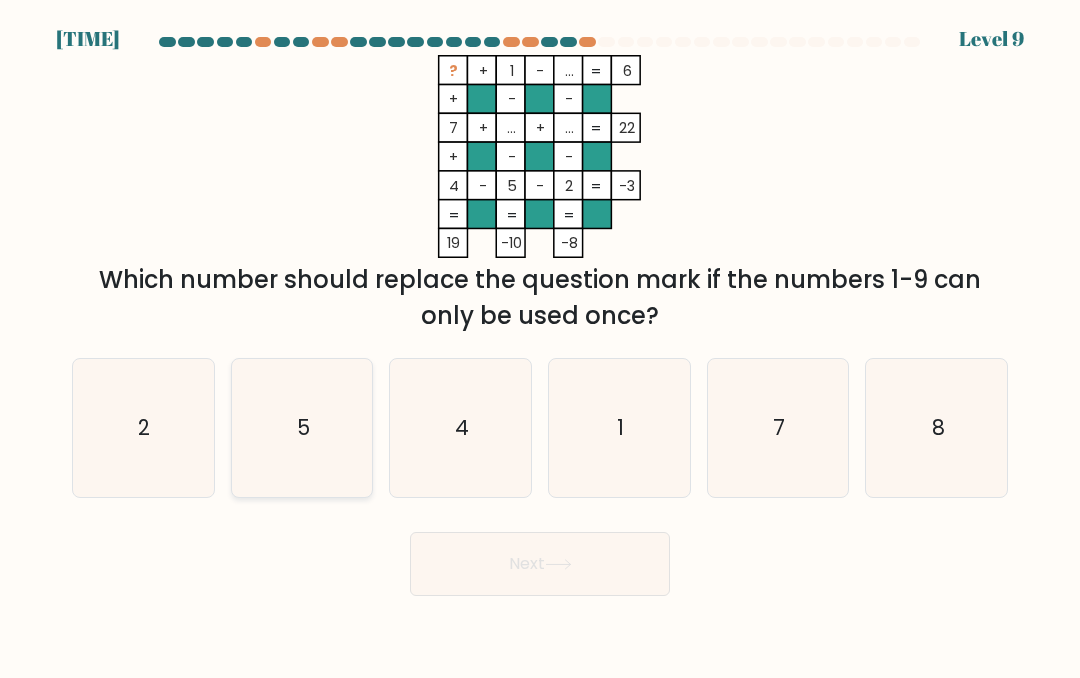 click on "5" at bounding box center (302, 428) 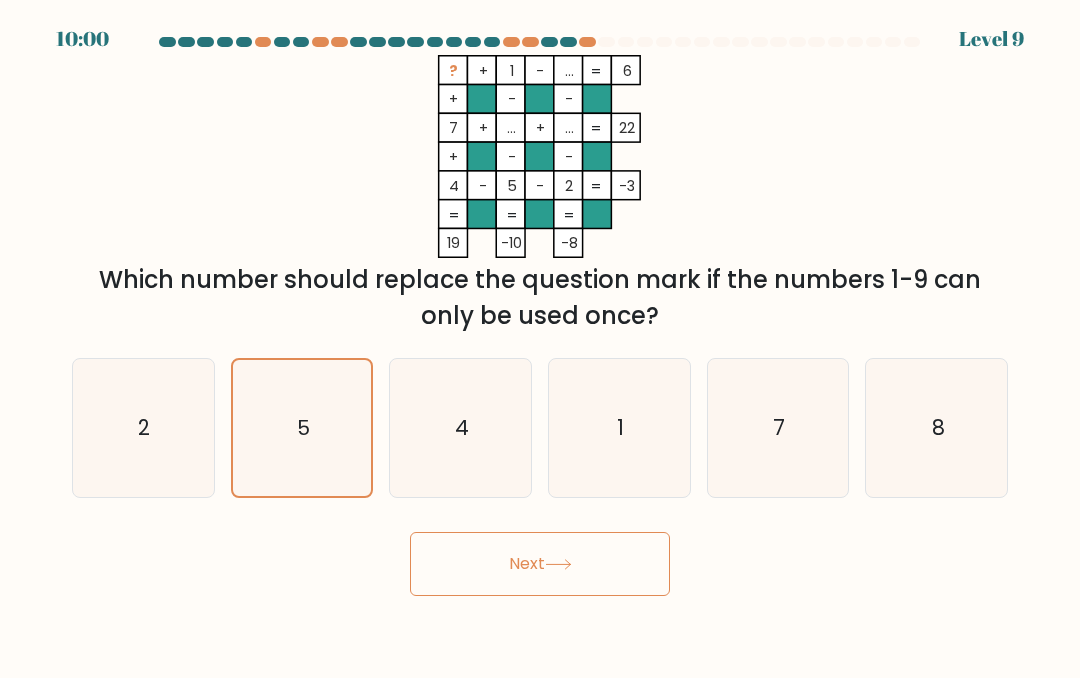 click on "Next" at bounding box center (540, 564) 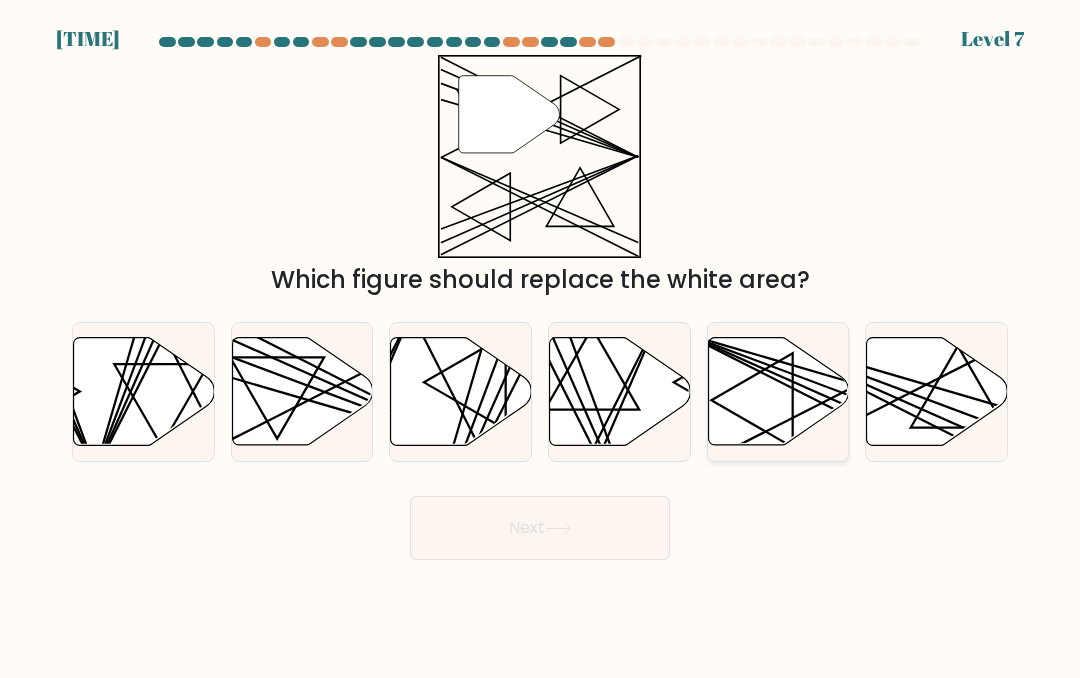 click at bounding box center (778, 391) 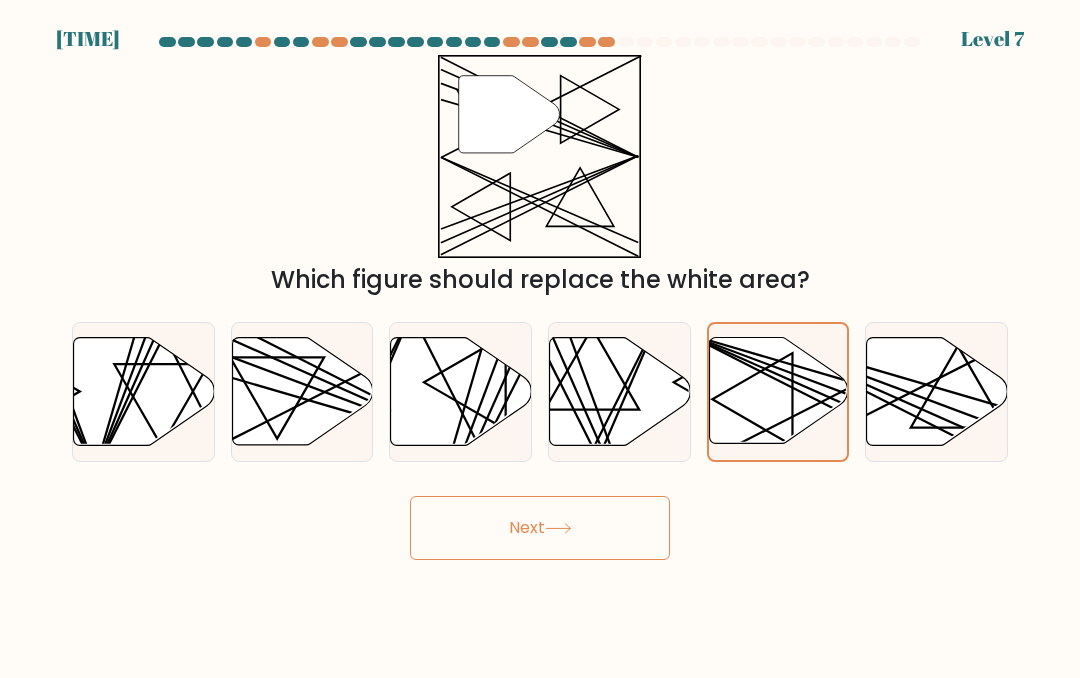click on "Next" at bounding box center (540, 528) 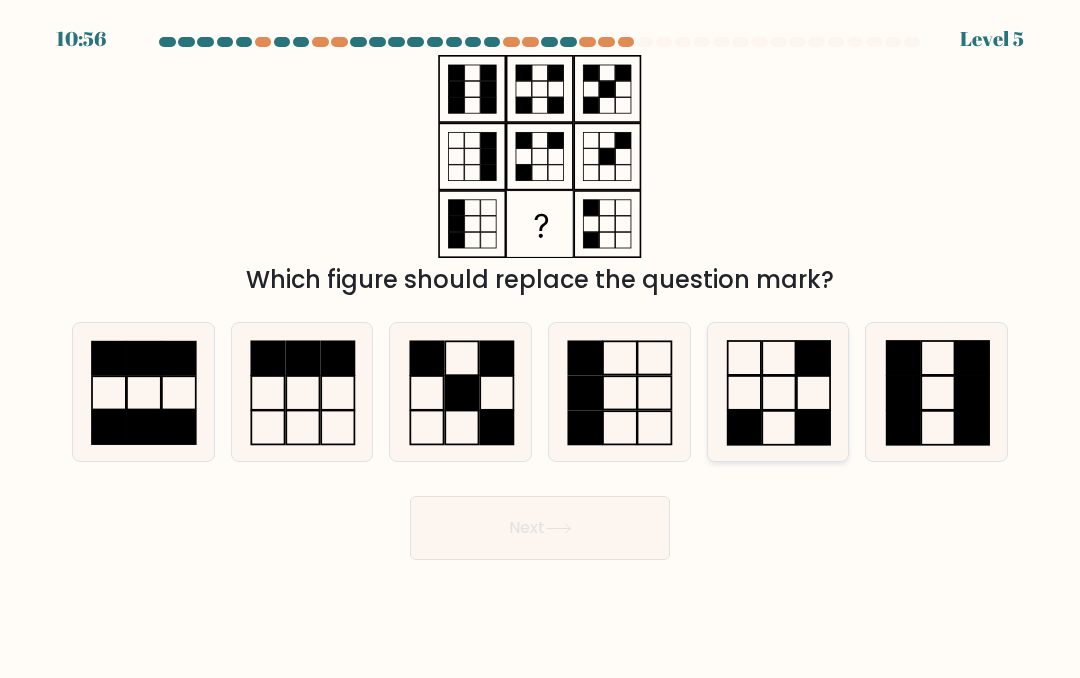 click at bounding box center (813, 358) 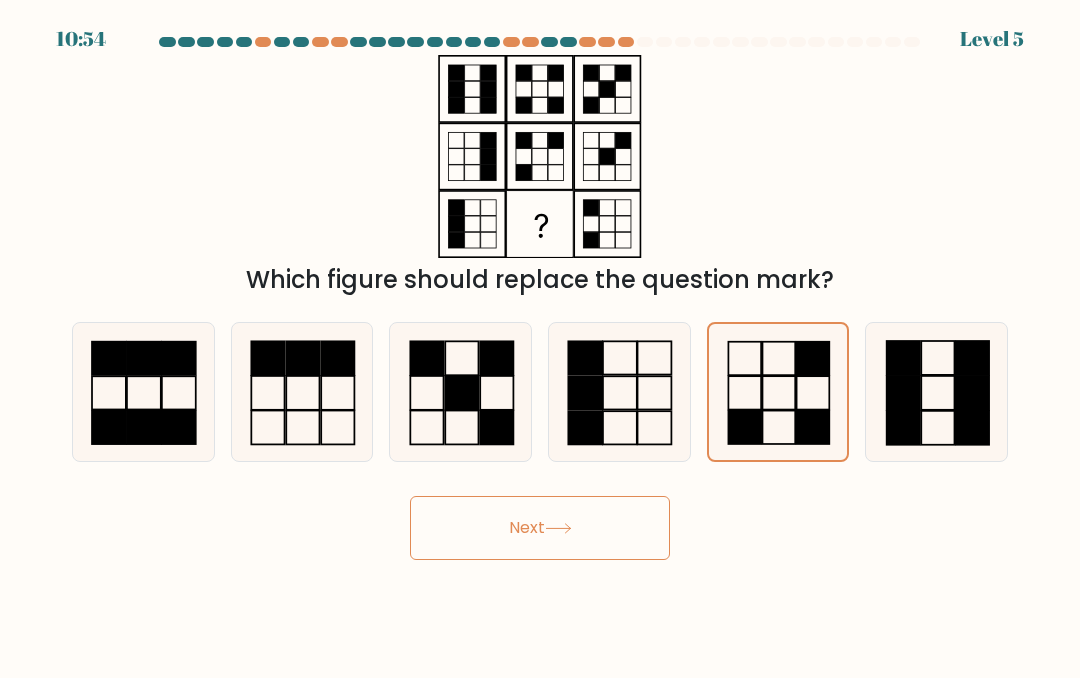 click on "Next" at bounding box center (540, 528) 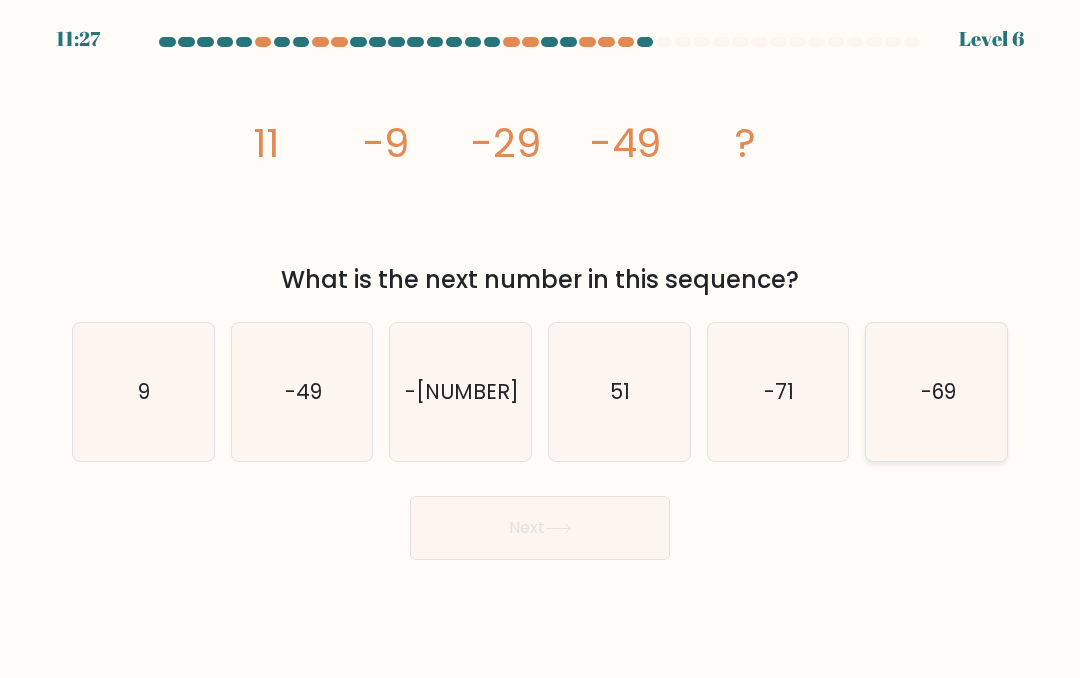 click on "-69" at bounding box center [937, 392] 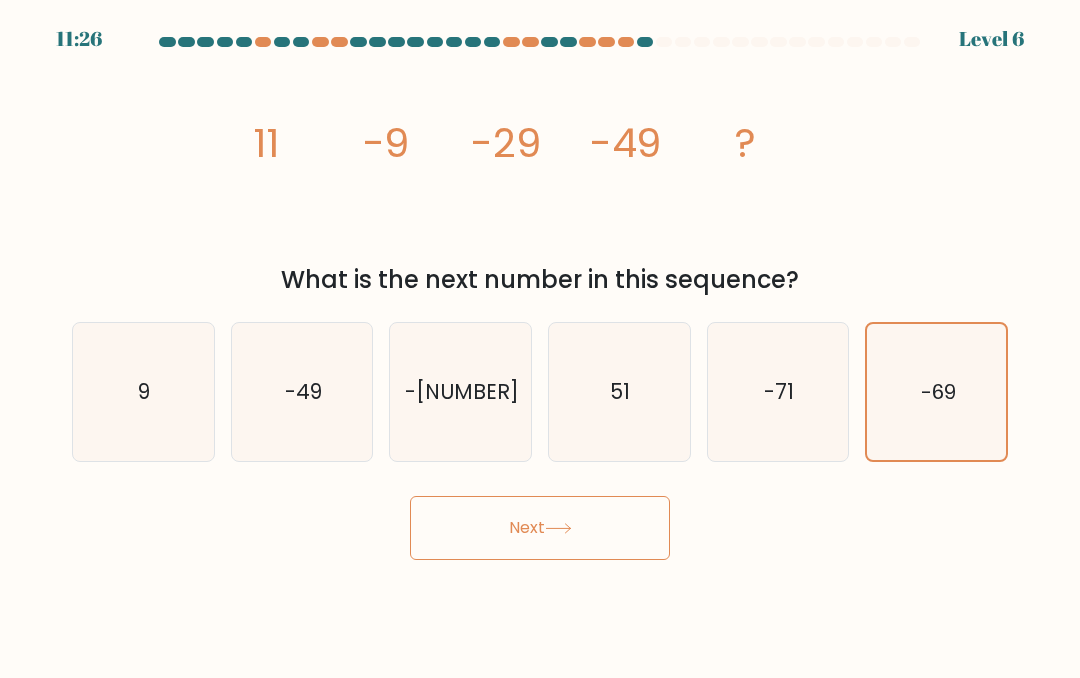 click on "Next" at bounding box center [540, 528] 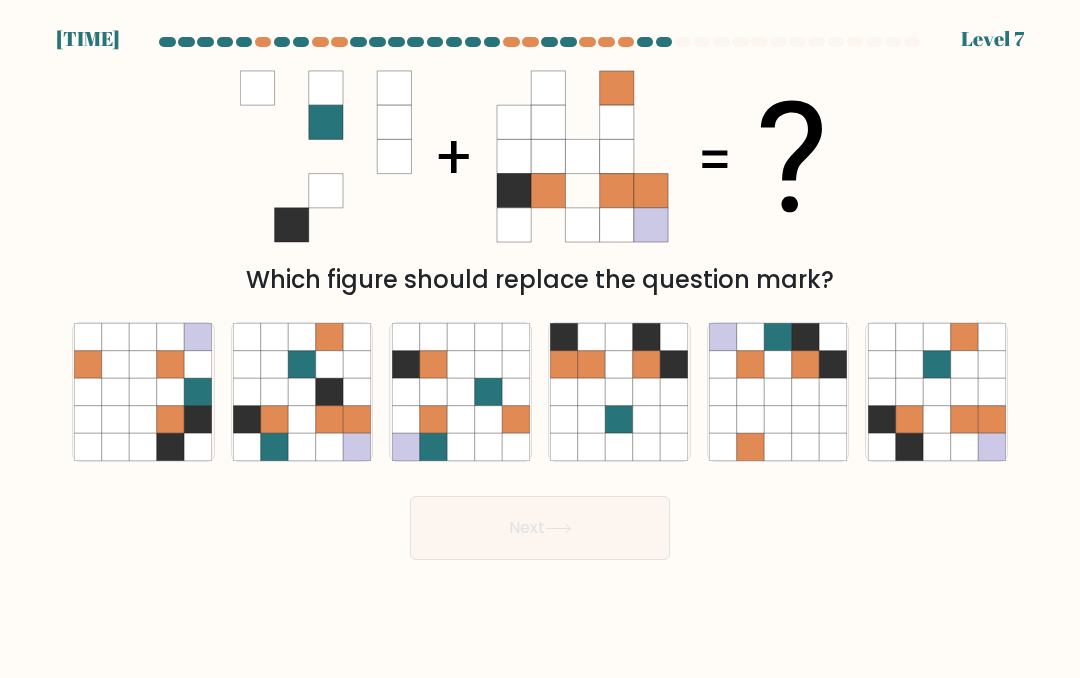 click on "Next" at bounding box center [540, 528] 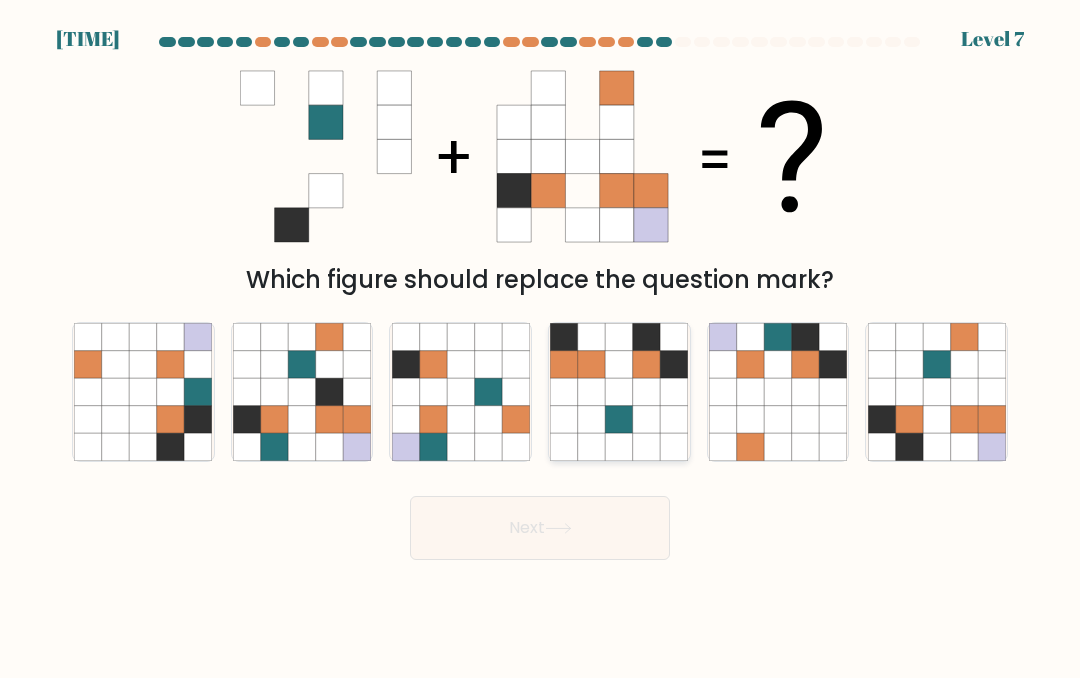 click at bounding box center [619, 418] 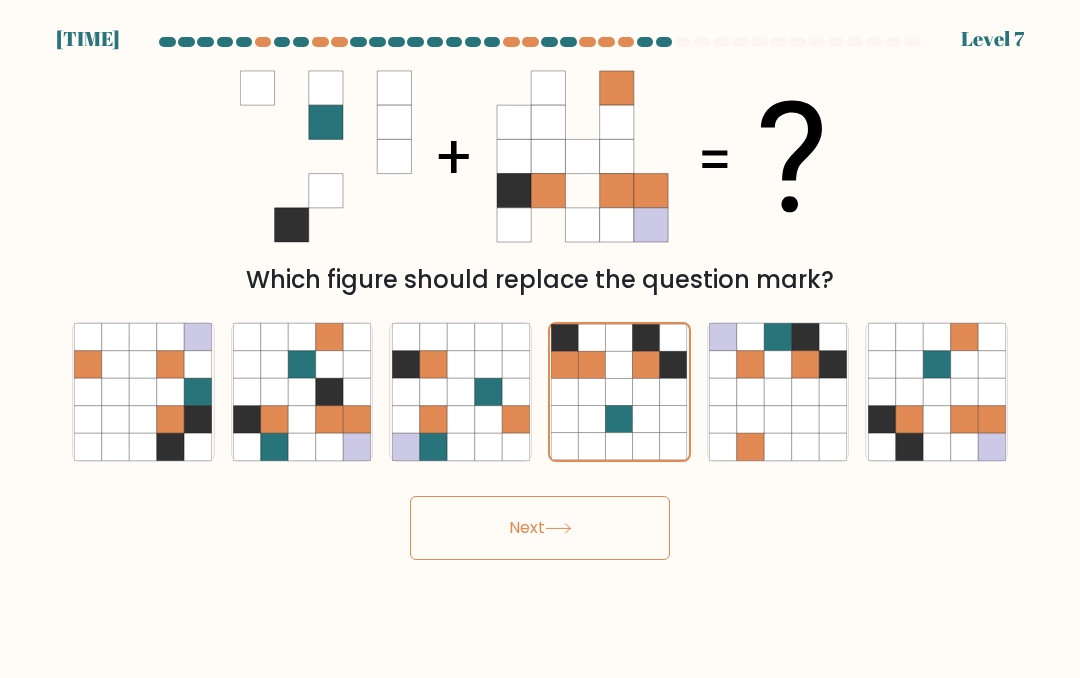 click on "Next" at bounding box center [540, 528] 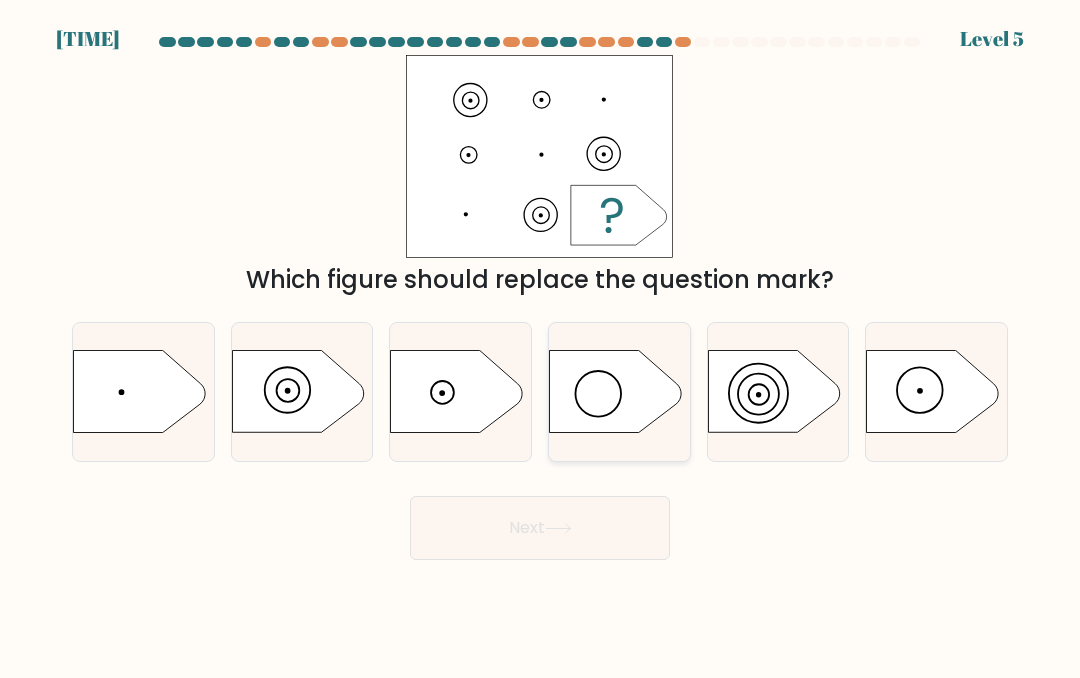 click at bounding box center [615, 391] 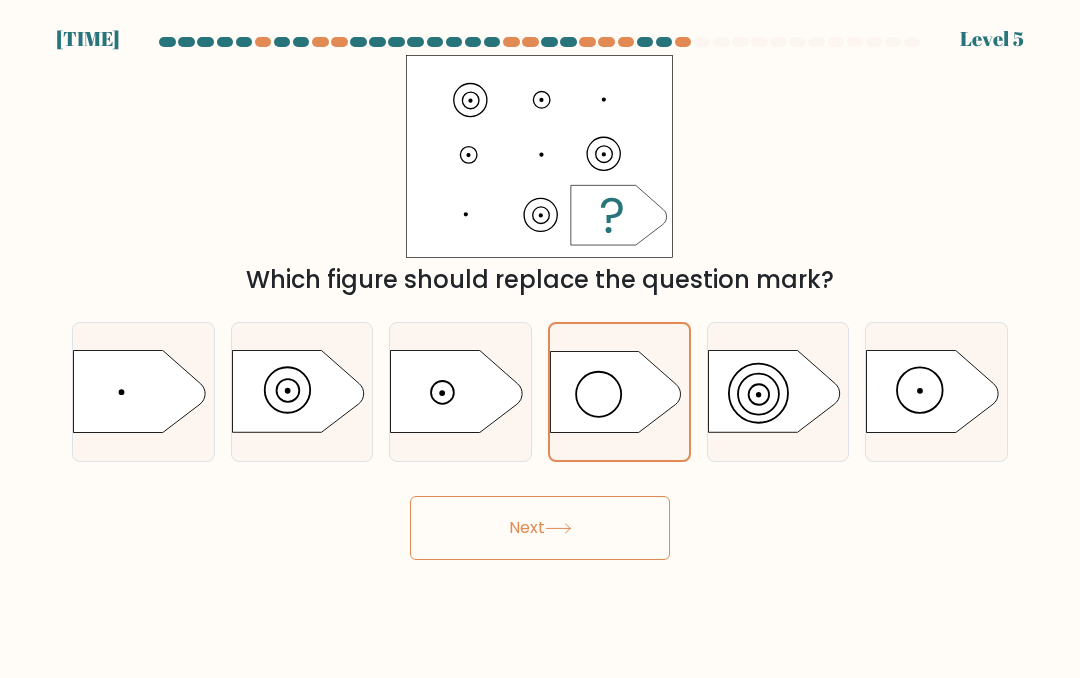 click on "Next" at bounding box center (540, 528) 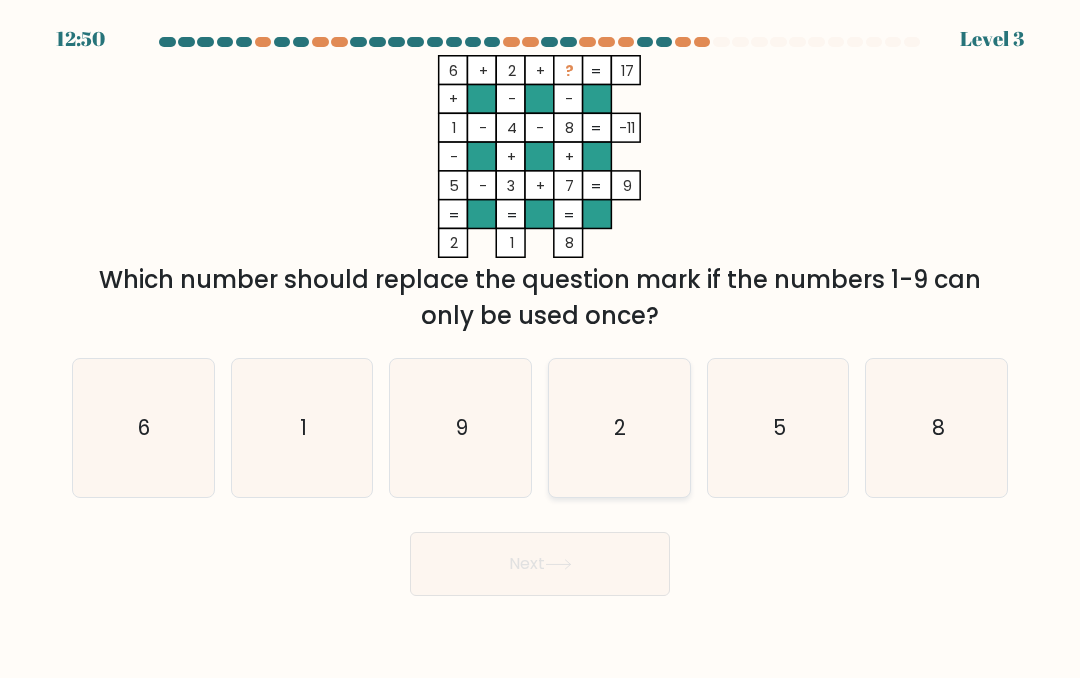 click on "2" at bounding box center (619, 428) 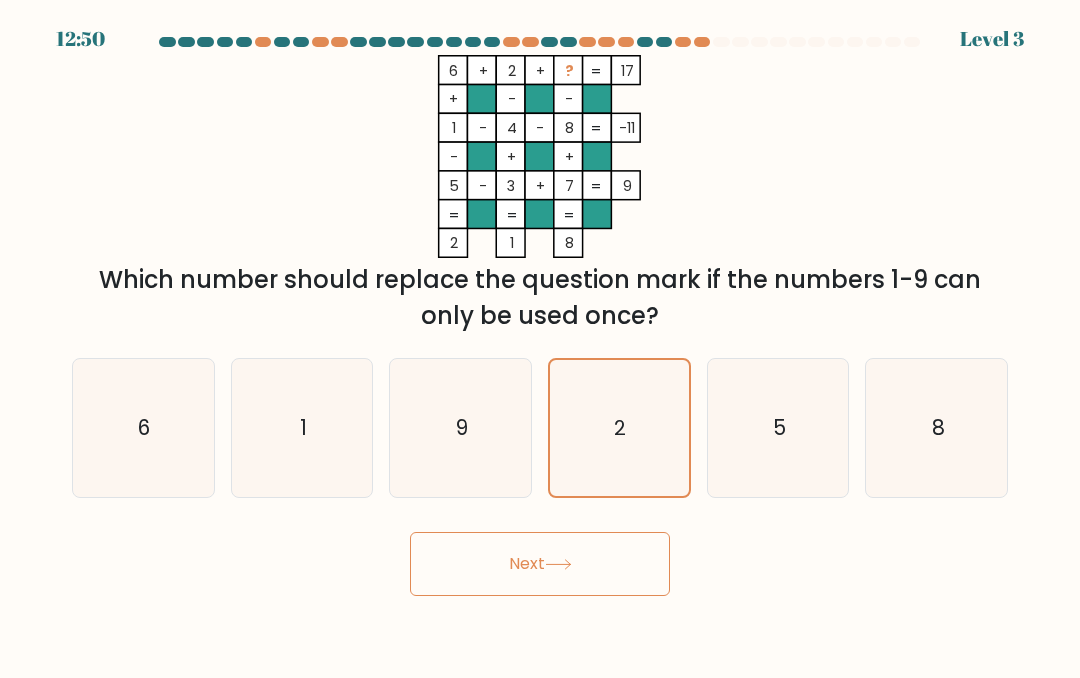 click on "Next" at bounding box center [540, 564] 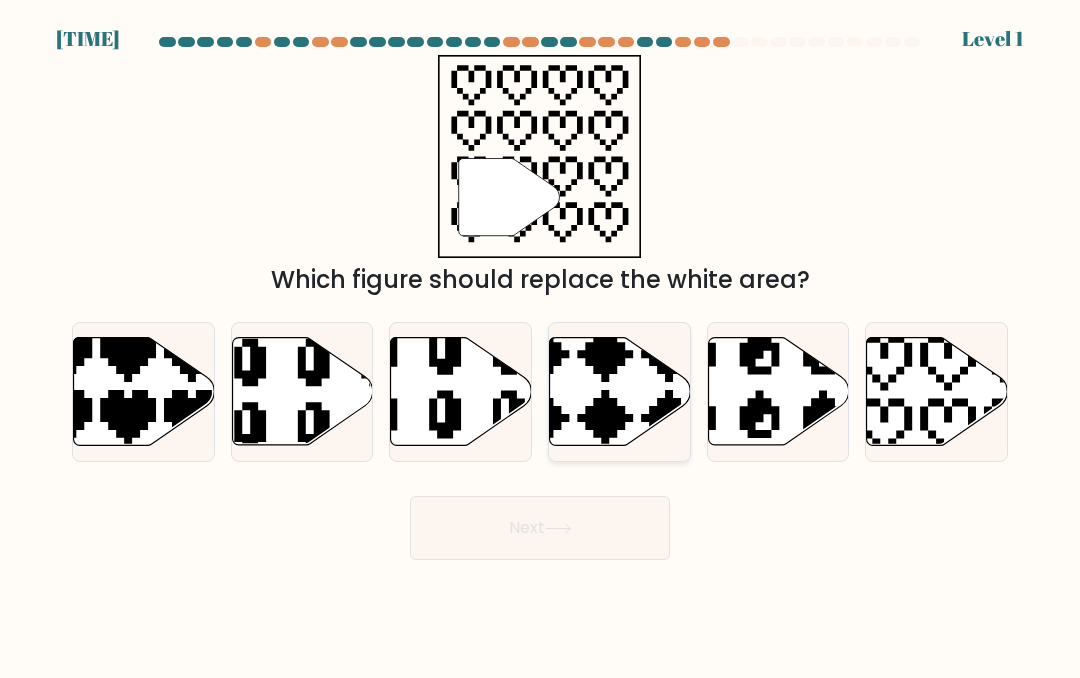 click at bounding box center [620, 391] 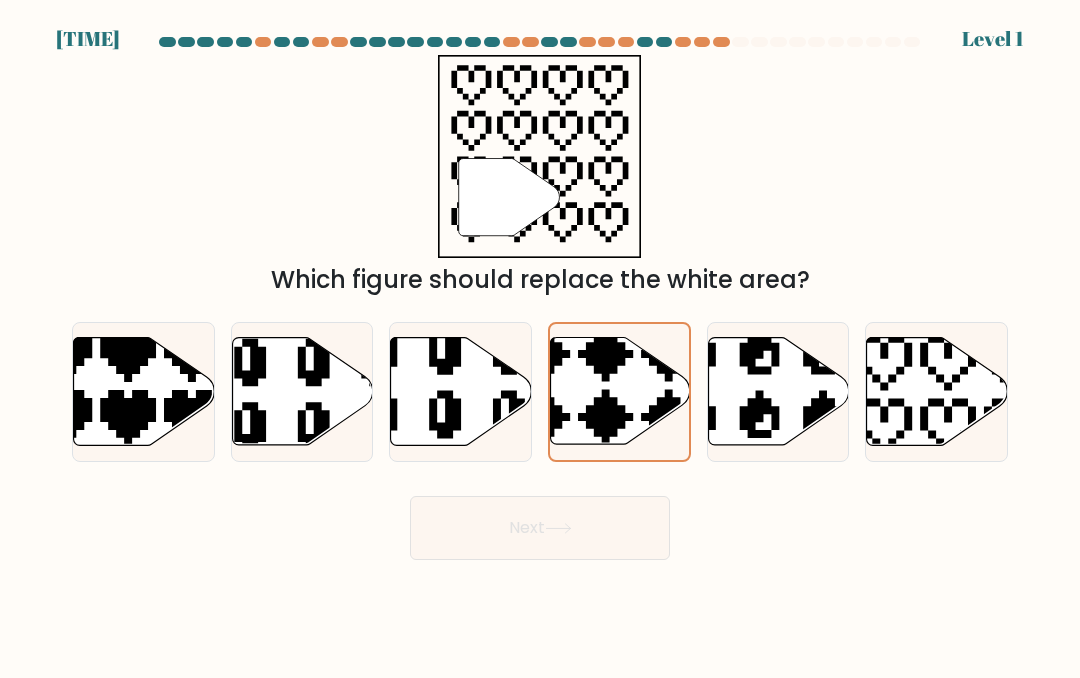 click on "Next" at bounding box center [540, 528] 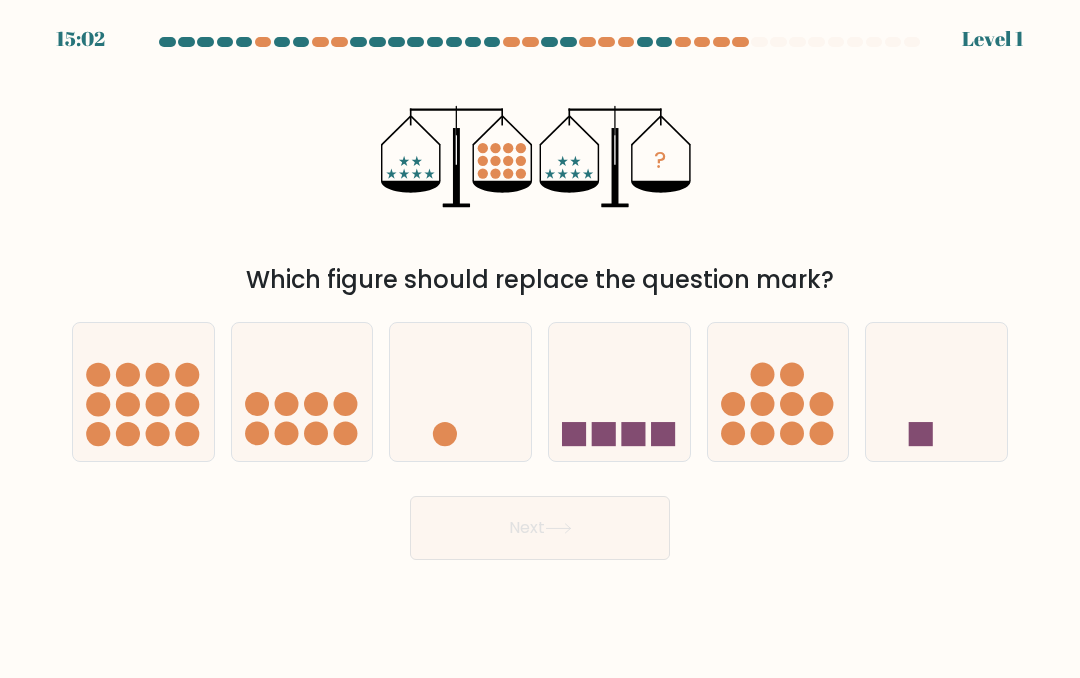 click at bounding box center [619, 391] 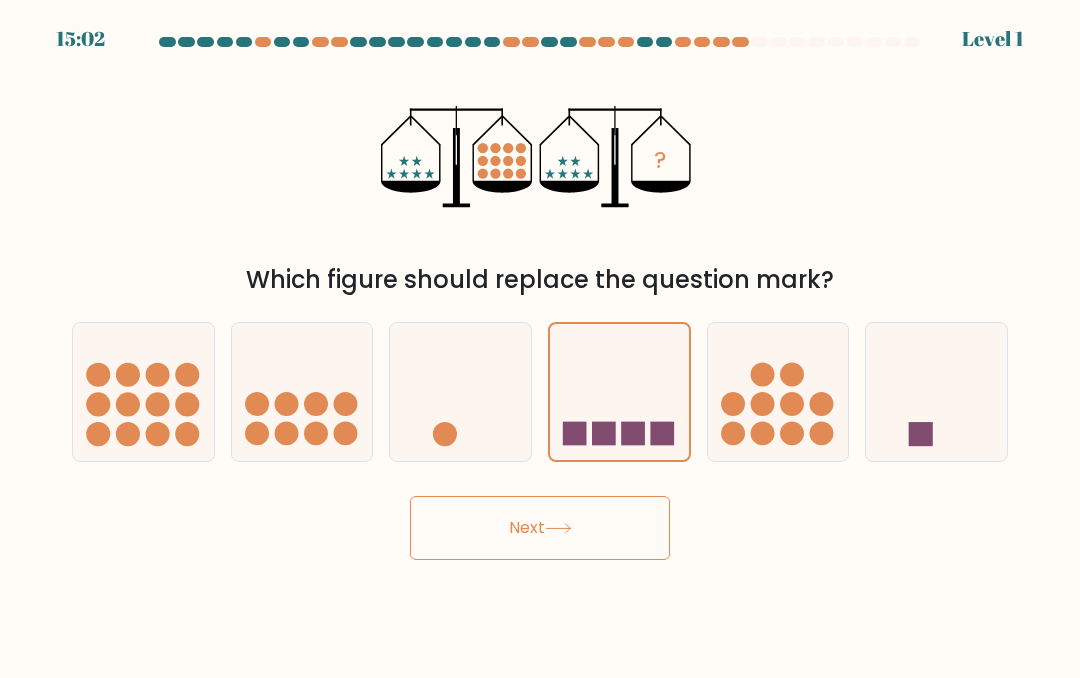 click on "Next" at bounding box center [540, 528] 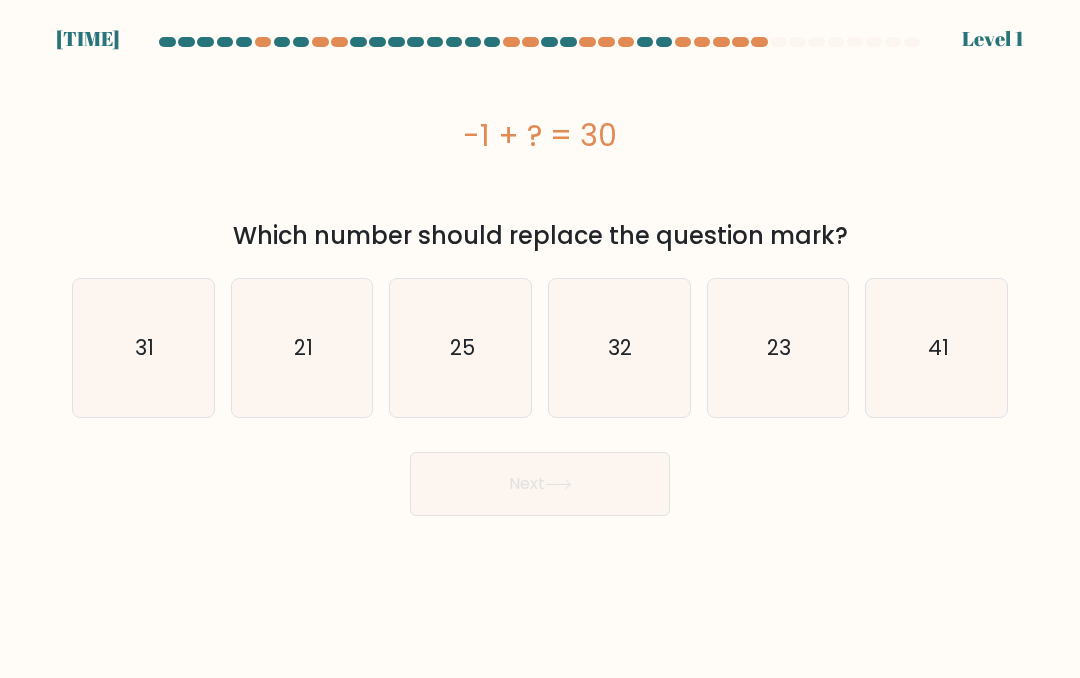 click on "Next" at bounding box center [540, 484] 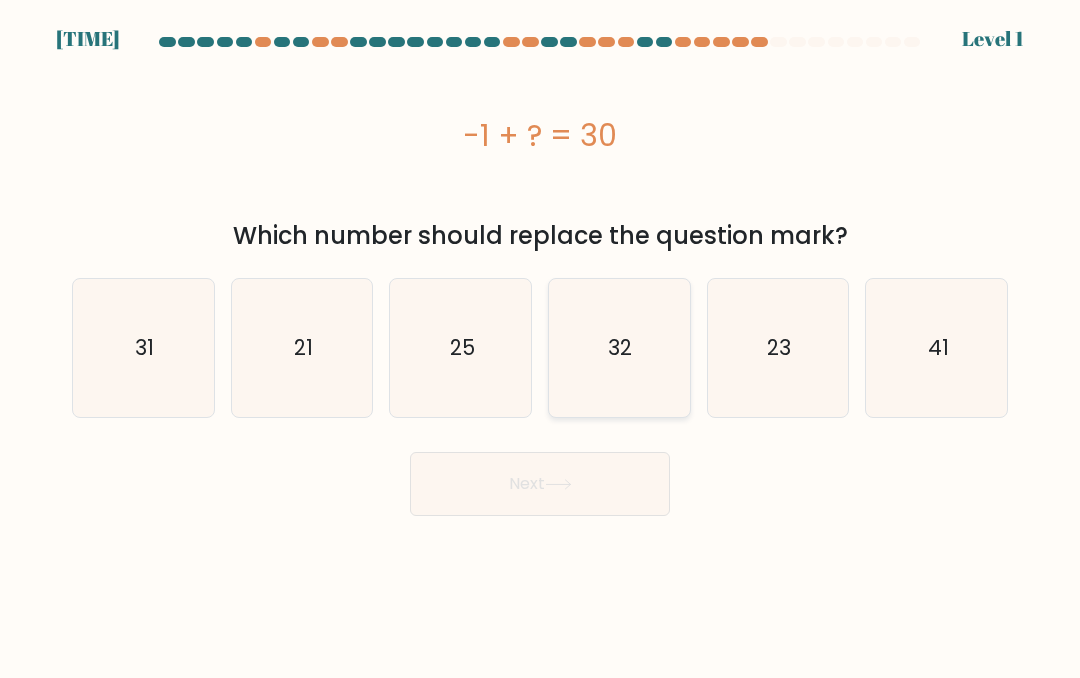 click on "32" at bounding box center [619, 348] 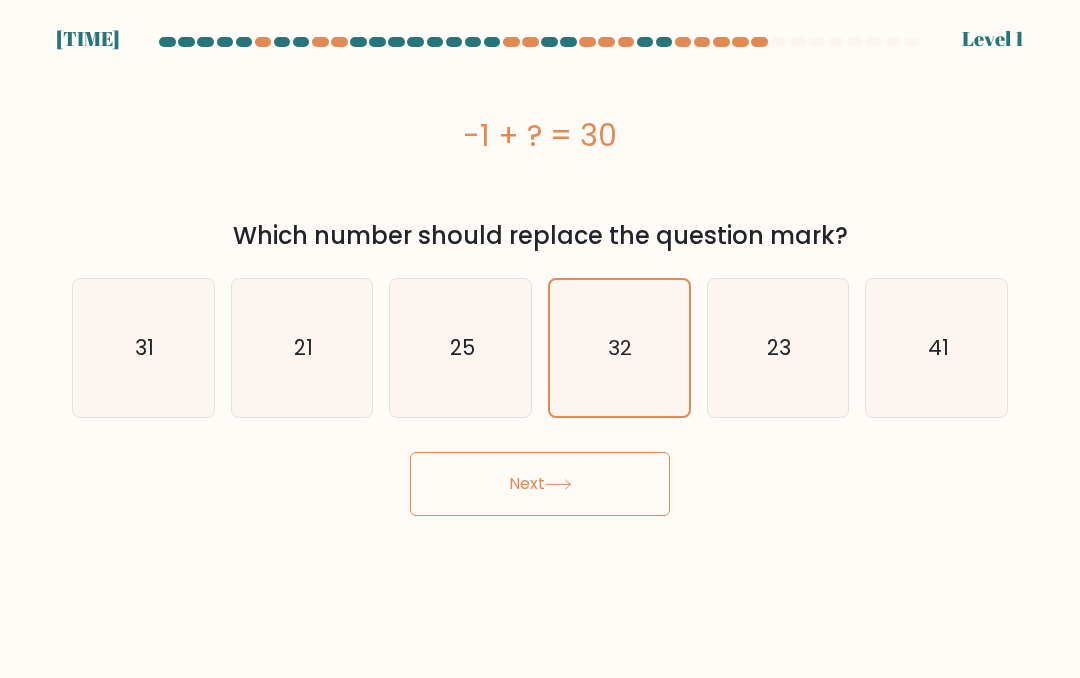 click on "Next" at bounding box center (540, 484) 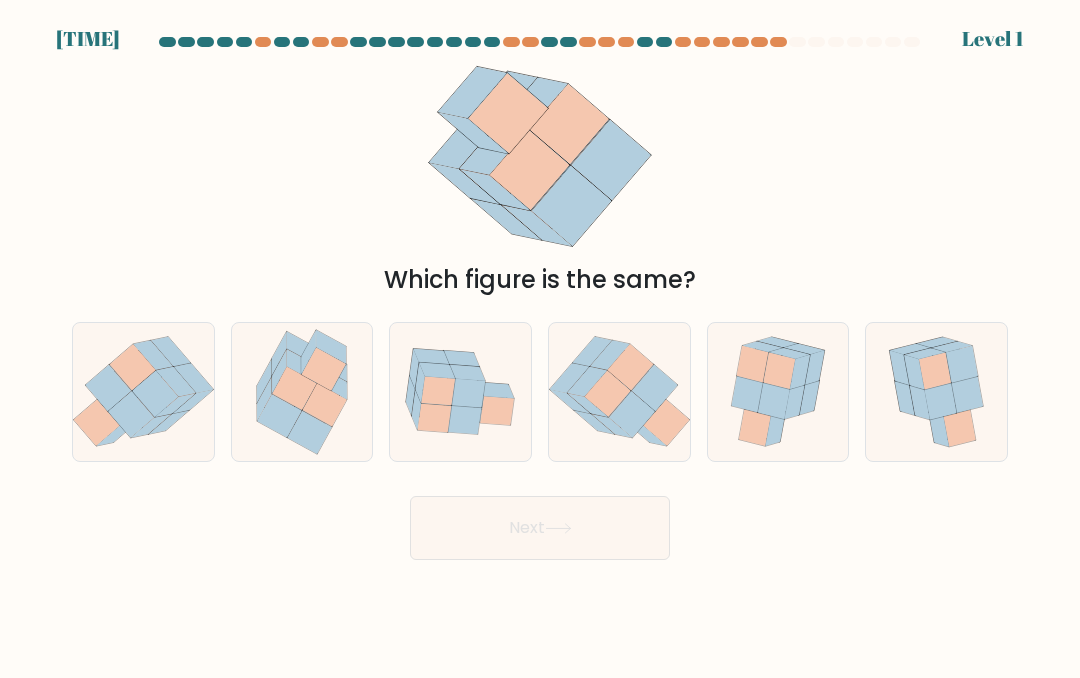 click on "Next" at bounding box center (540, 528) 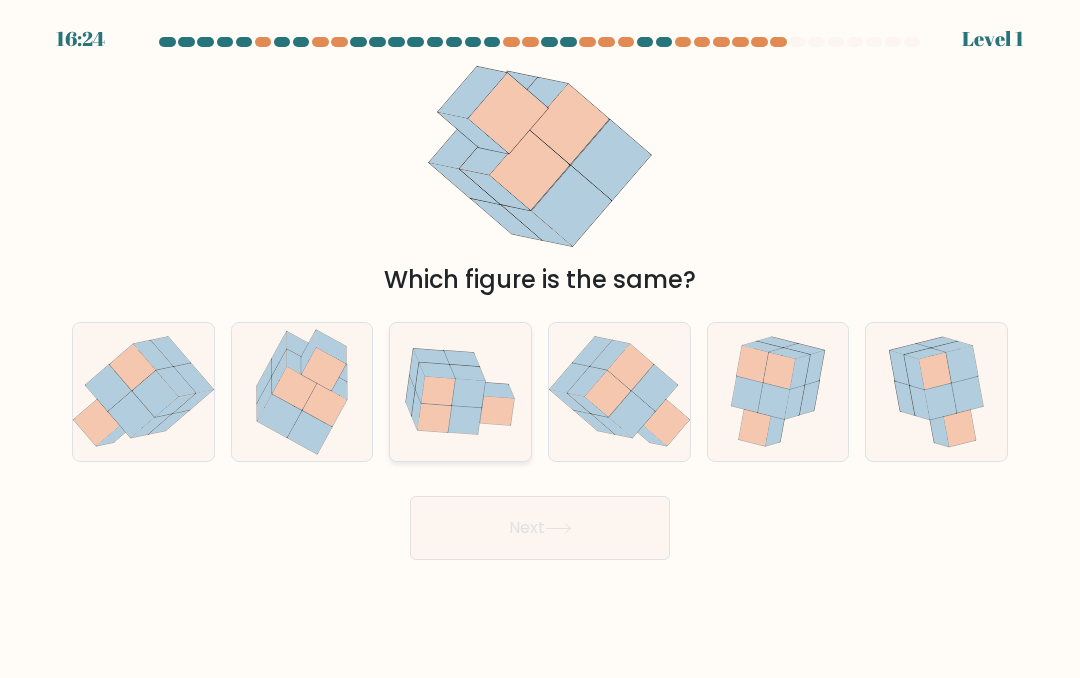 click at bounding box center [497, 390] 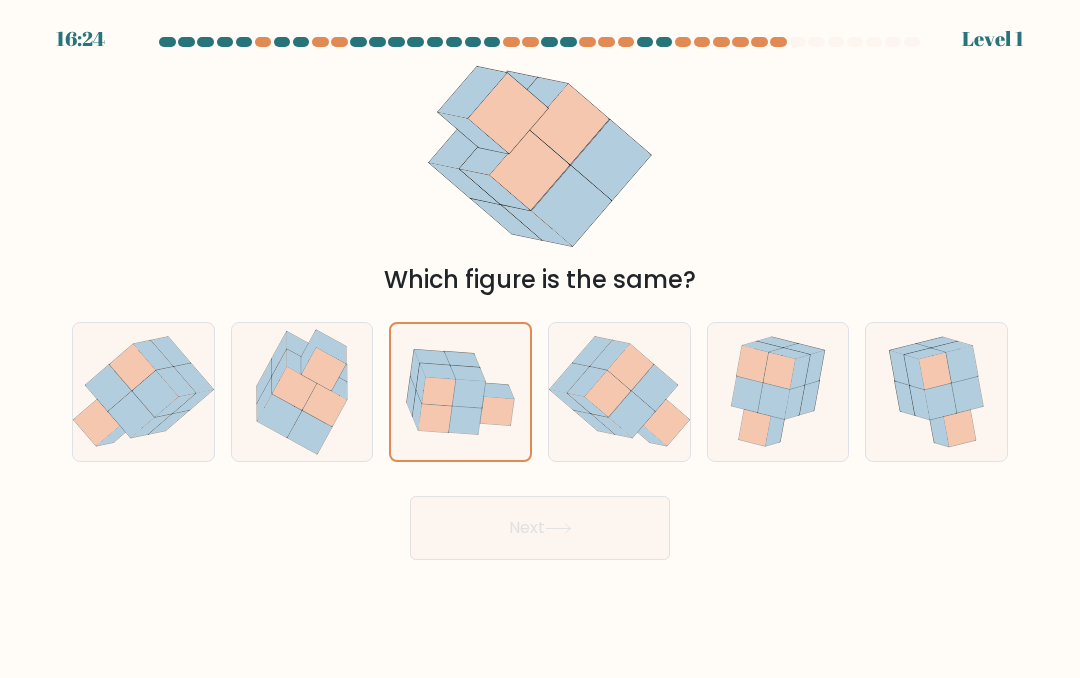 click on "Next" at bounding box center (540, 528) 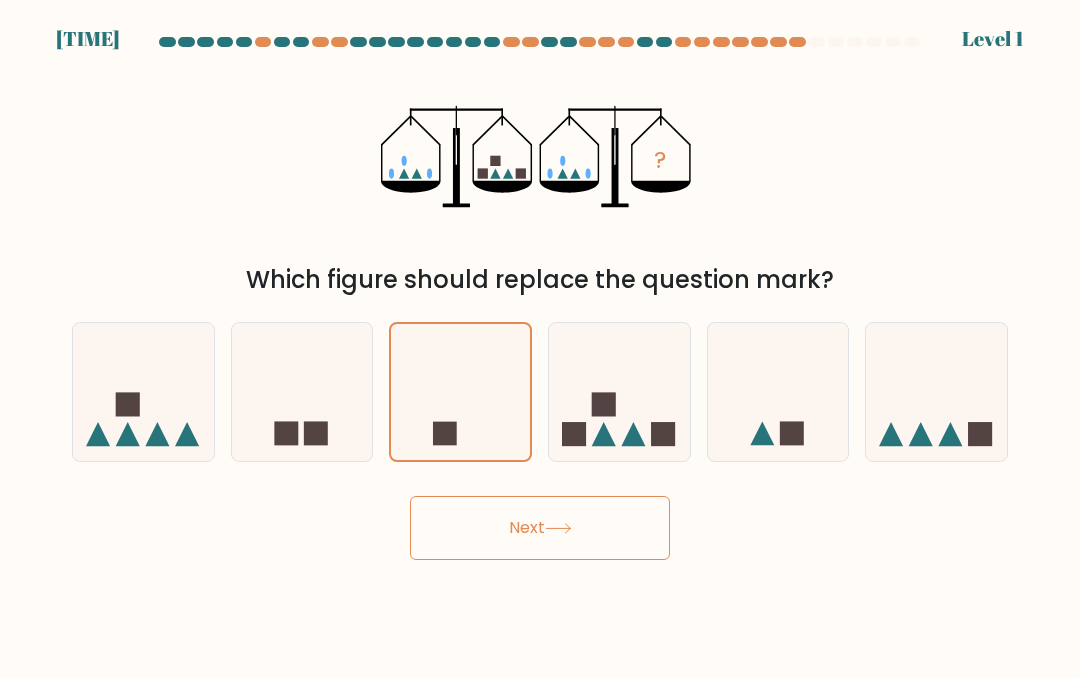 click on "Next" at bounding box center (540, 528) 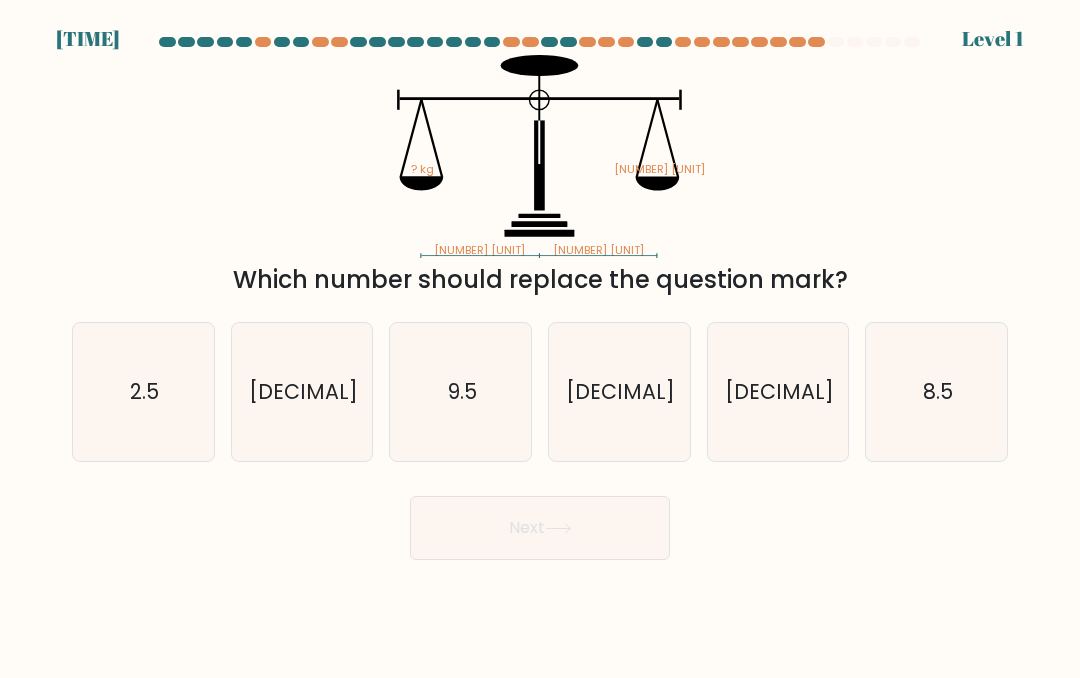 click at bounding box center [558, 528] 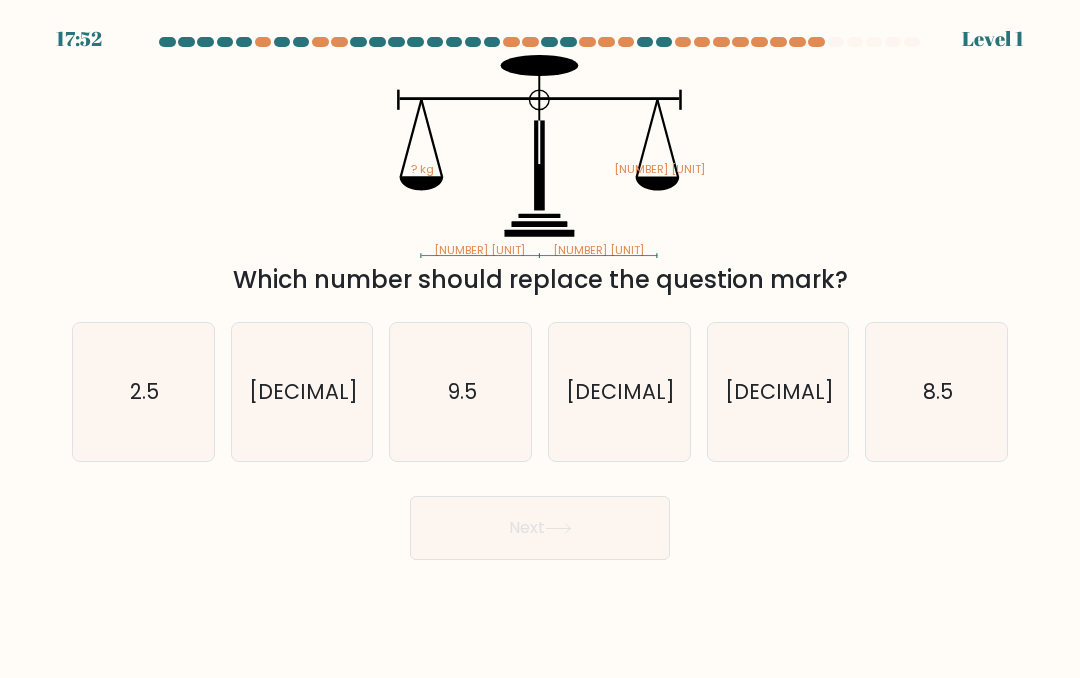 click on "Next" at bounding box center [540, 528] 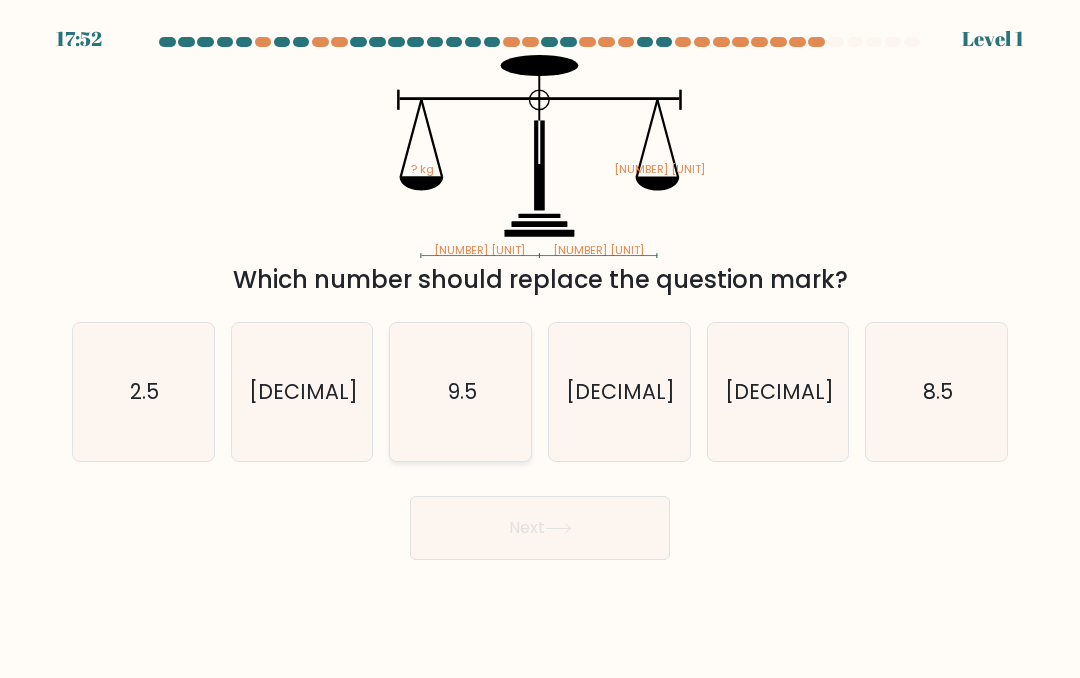 click on "9.5" at bounding box center (461, 392) 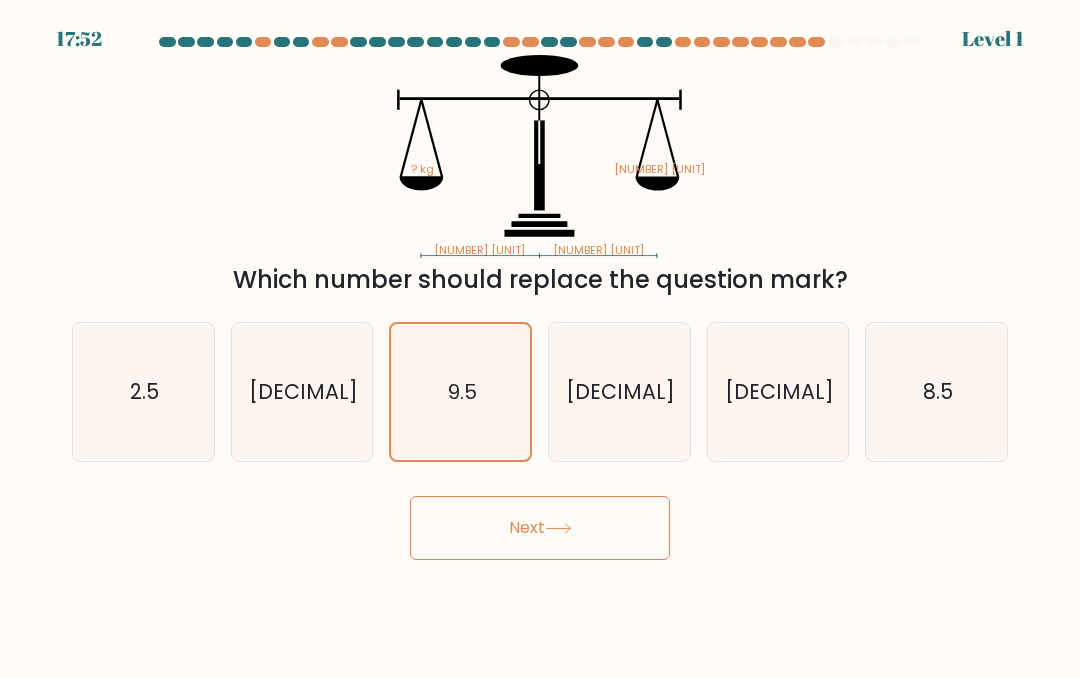 click on "Next" at bounding box center [540, 528] 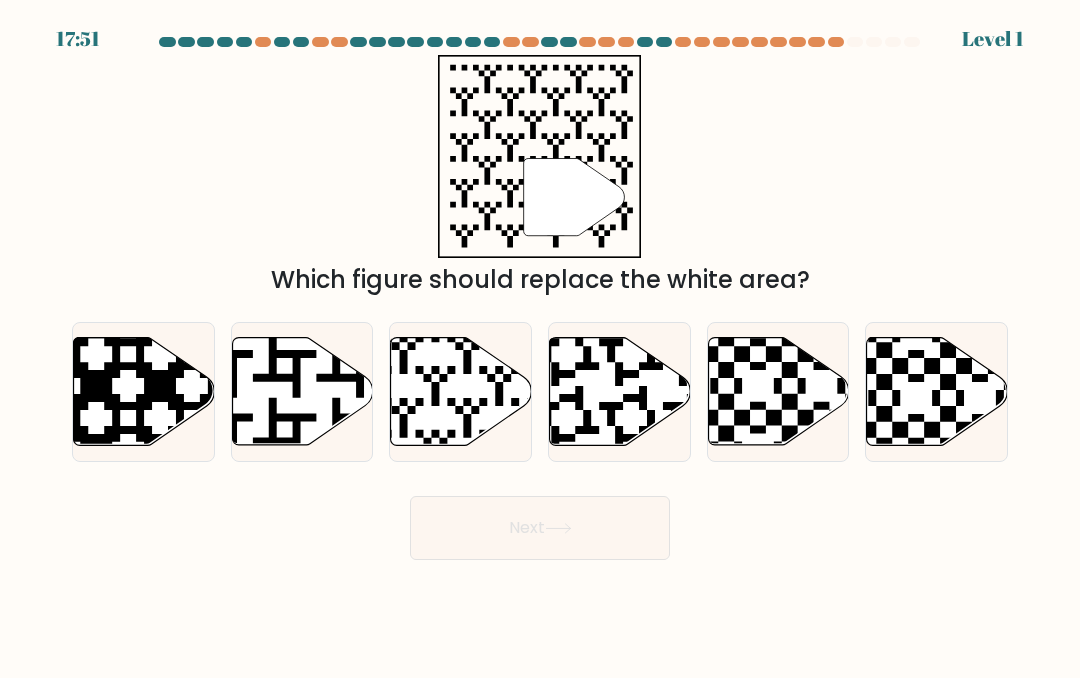 click on "Next" at bounding box center [540, 528] 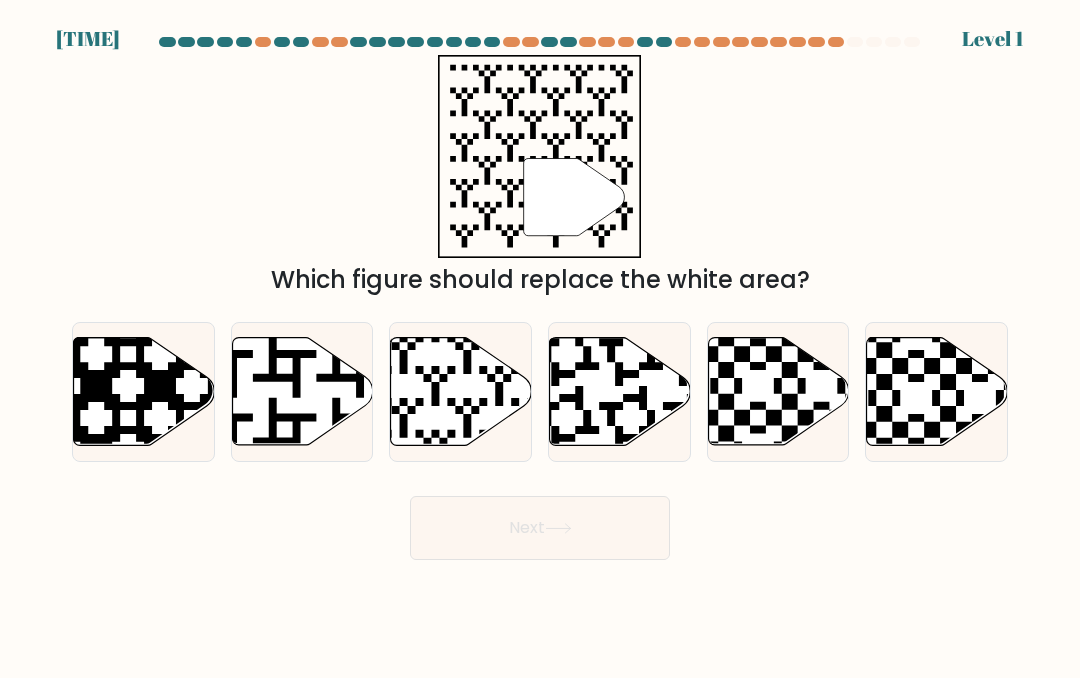 click on "Next" at bounding box center [540, 528] 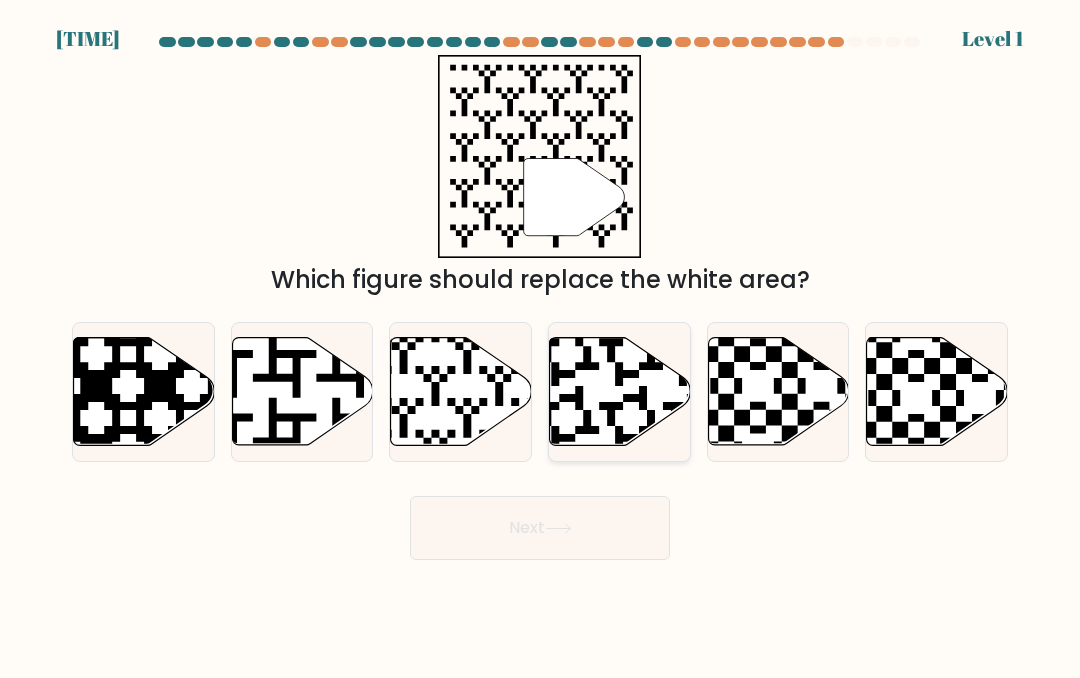 click at bounding box center [619, 392] 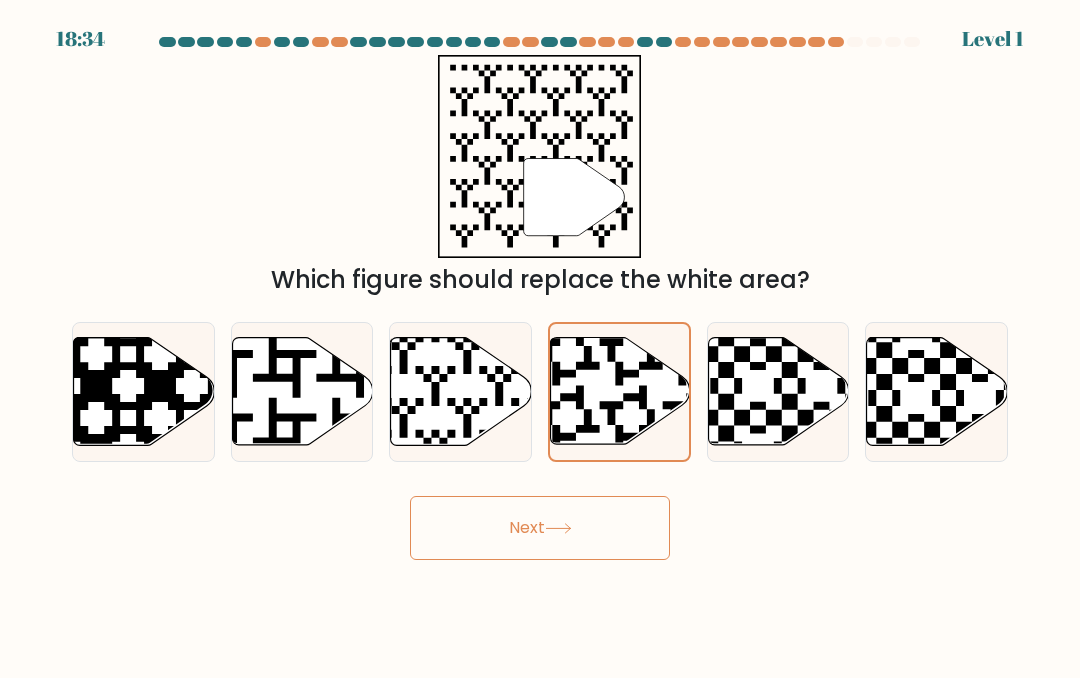 click on "Next" at bounding box center [540, 528] 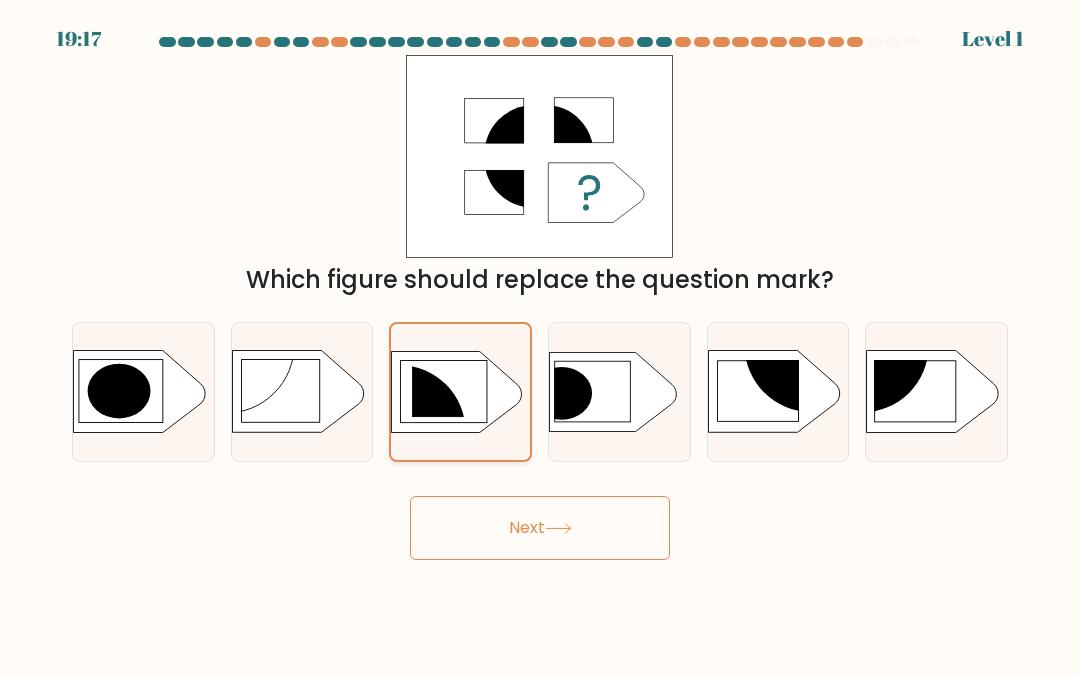 click at bounding box center (460, 392) 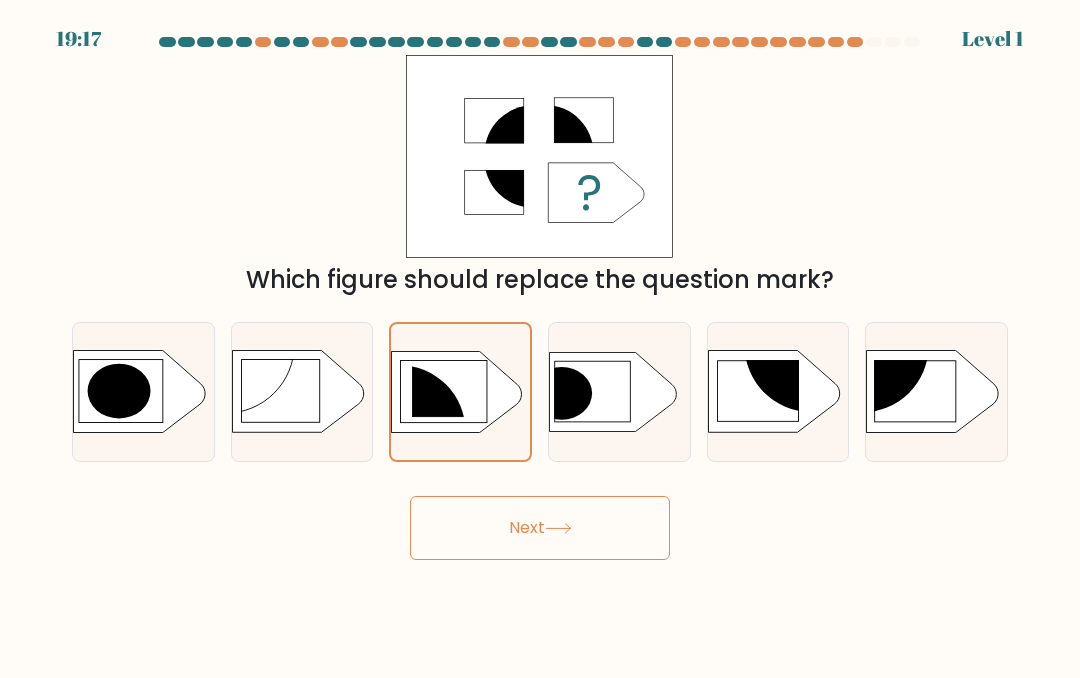 click on "Next" at bounding box center (540, 528) 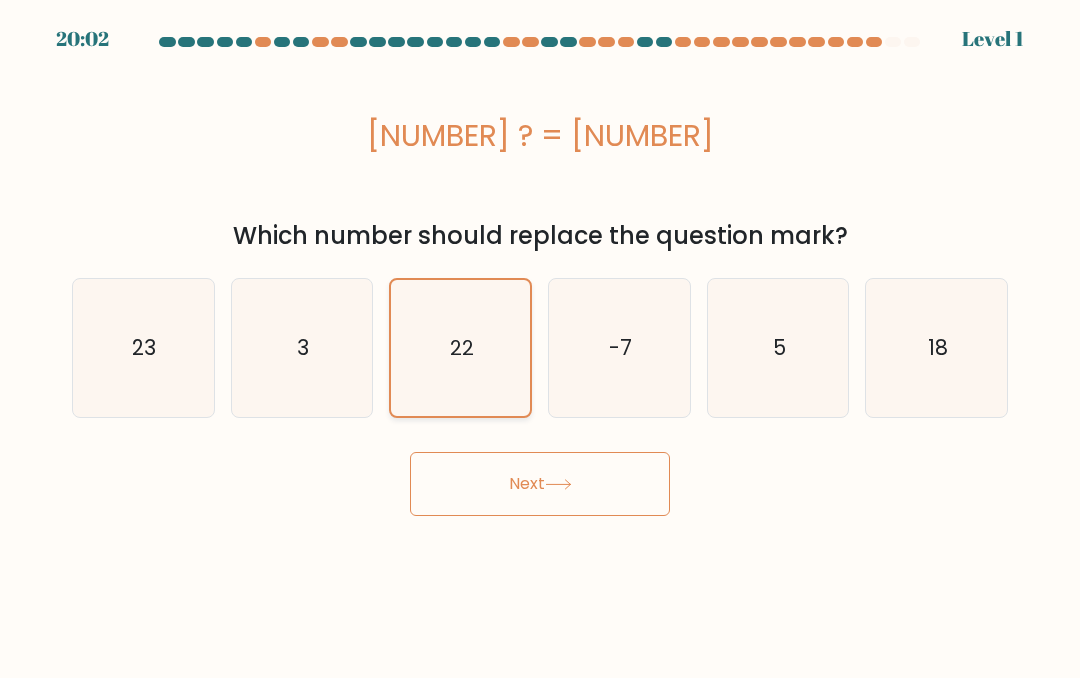 click on "22" at bounding box center [461, 348] 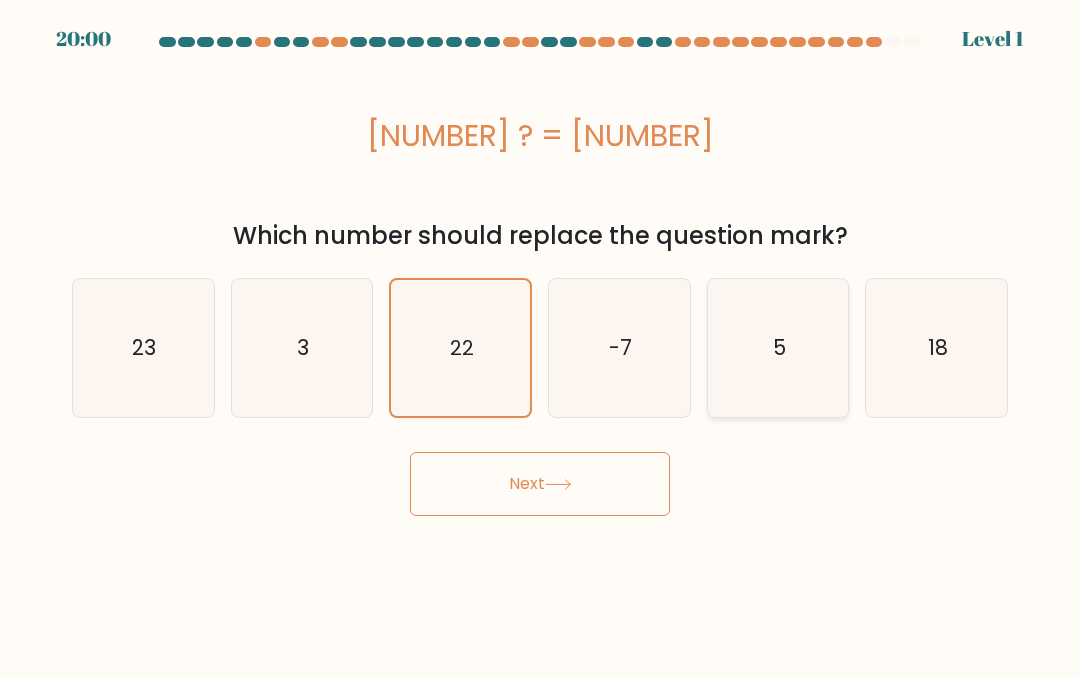 click on "5" at bounding box center (778, 348) 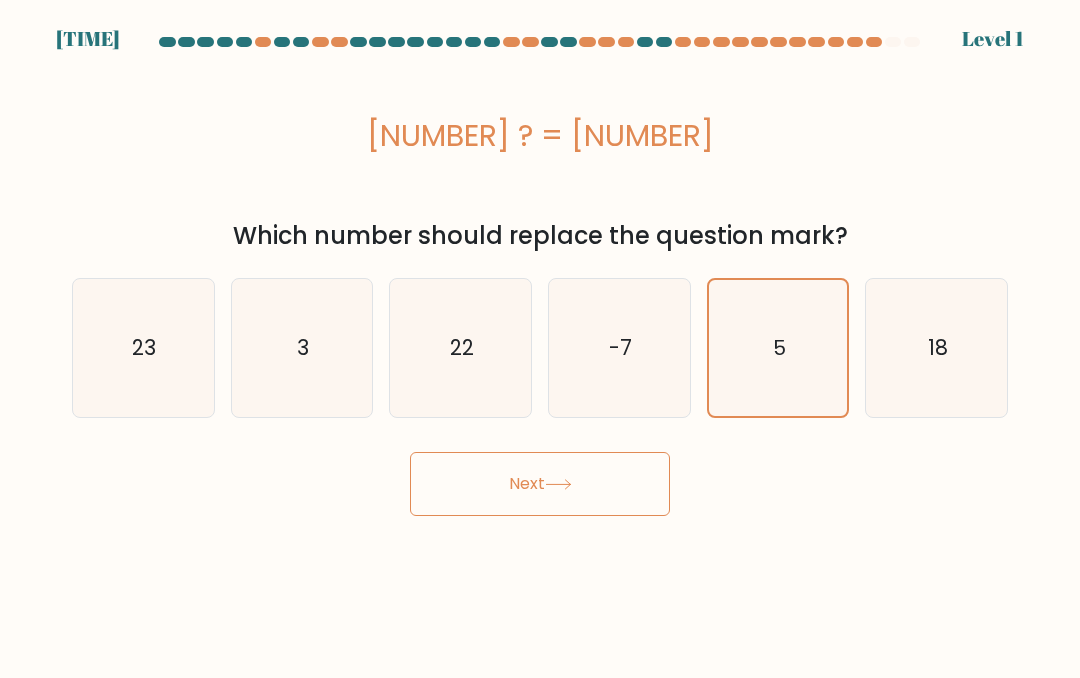 click on "Next" at bounding box center [540, 484] 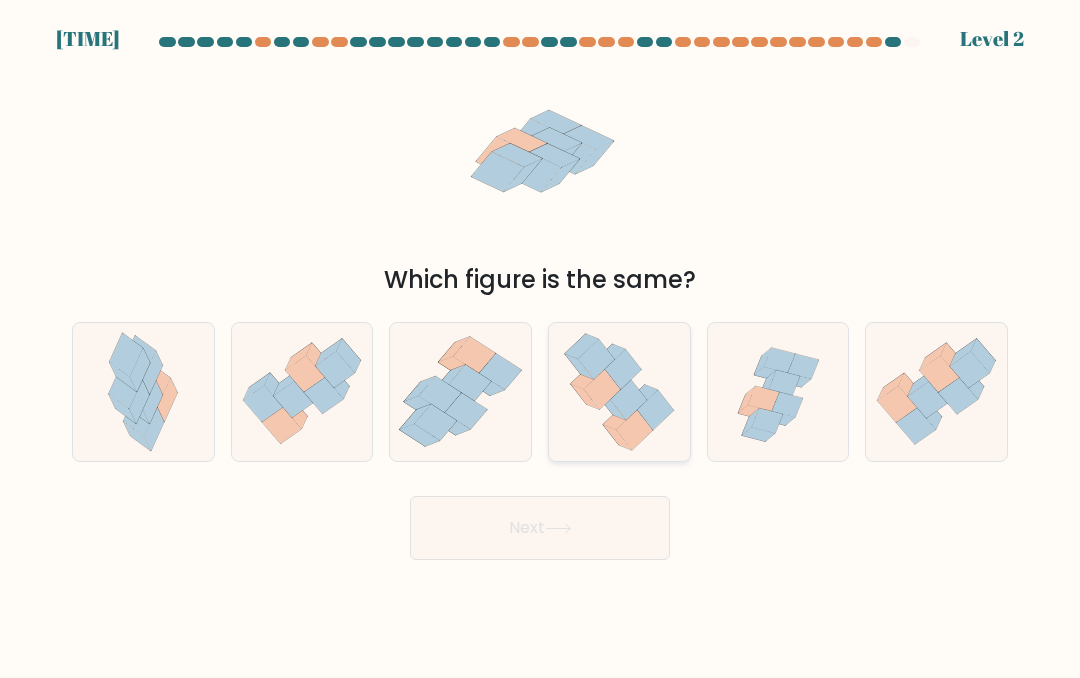 click at bounding box center (634, 430) 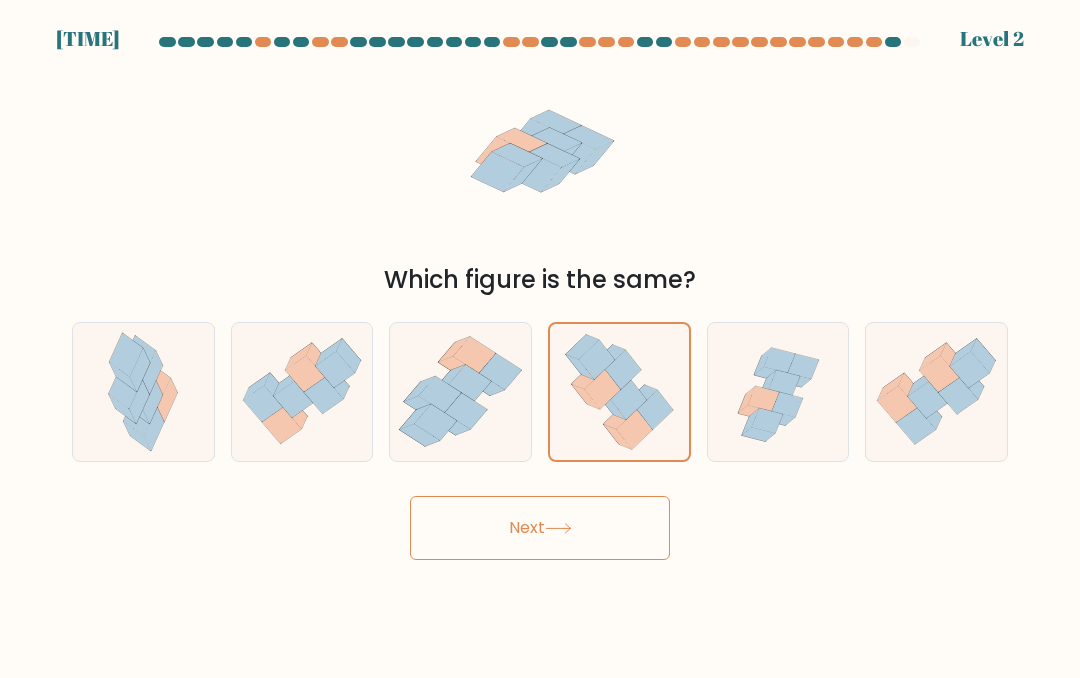click on "Next" at bounding box center [540, 528] 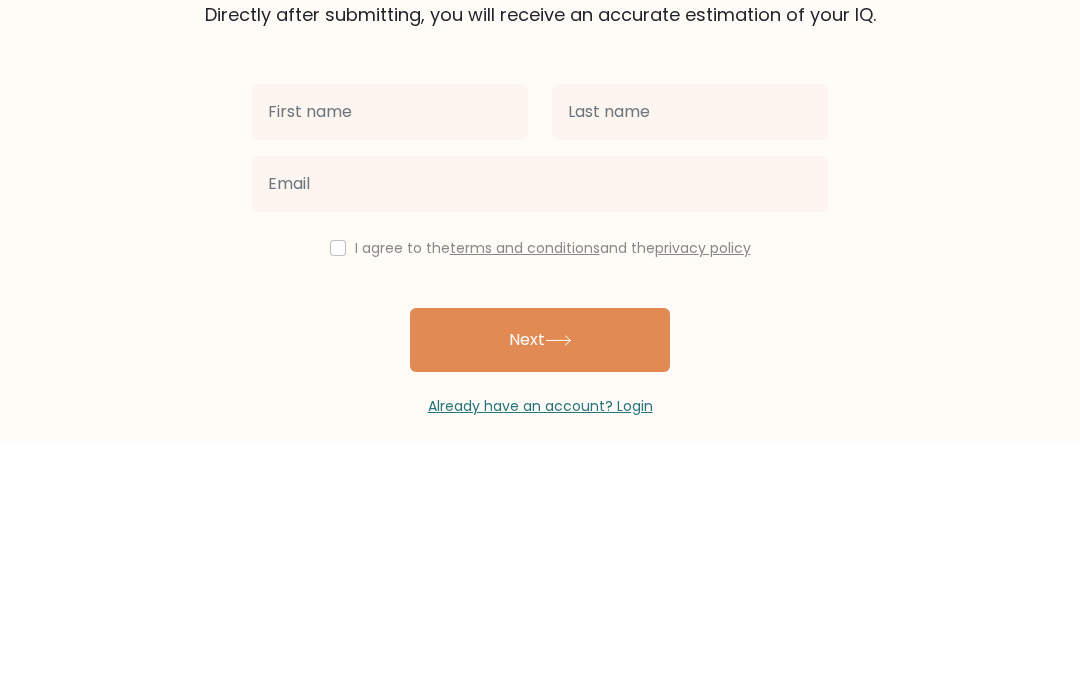 scroll, scrollTop: 237, scrollLeft: 0, axis: vertical 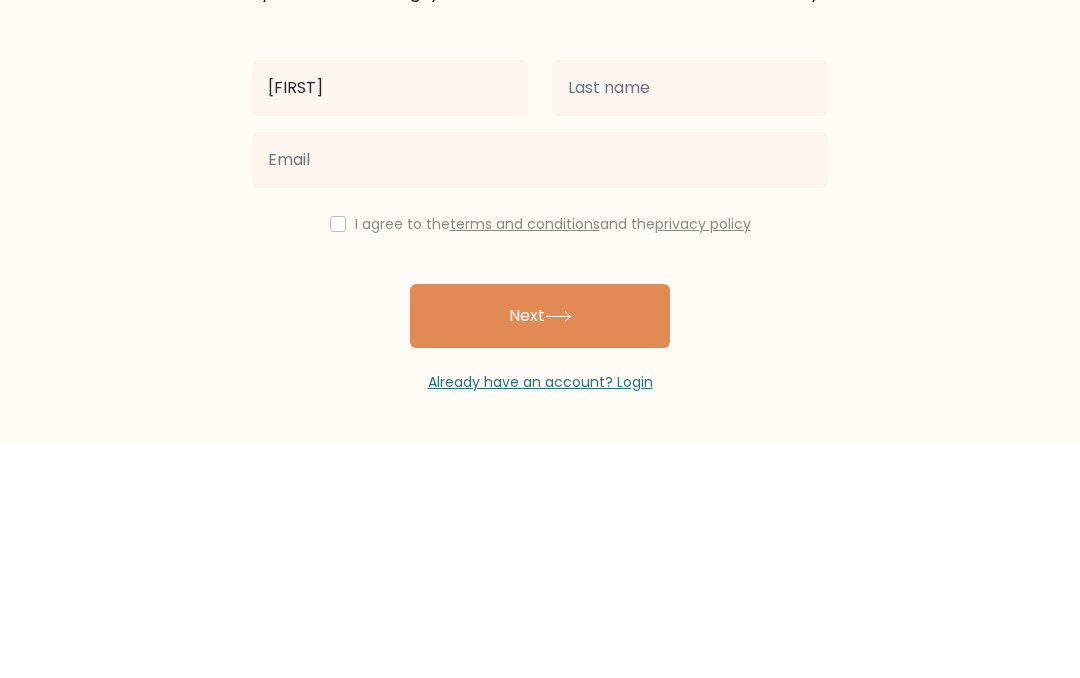 type on "[FIRST]" 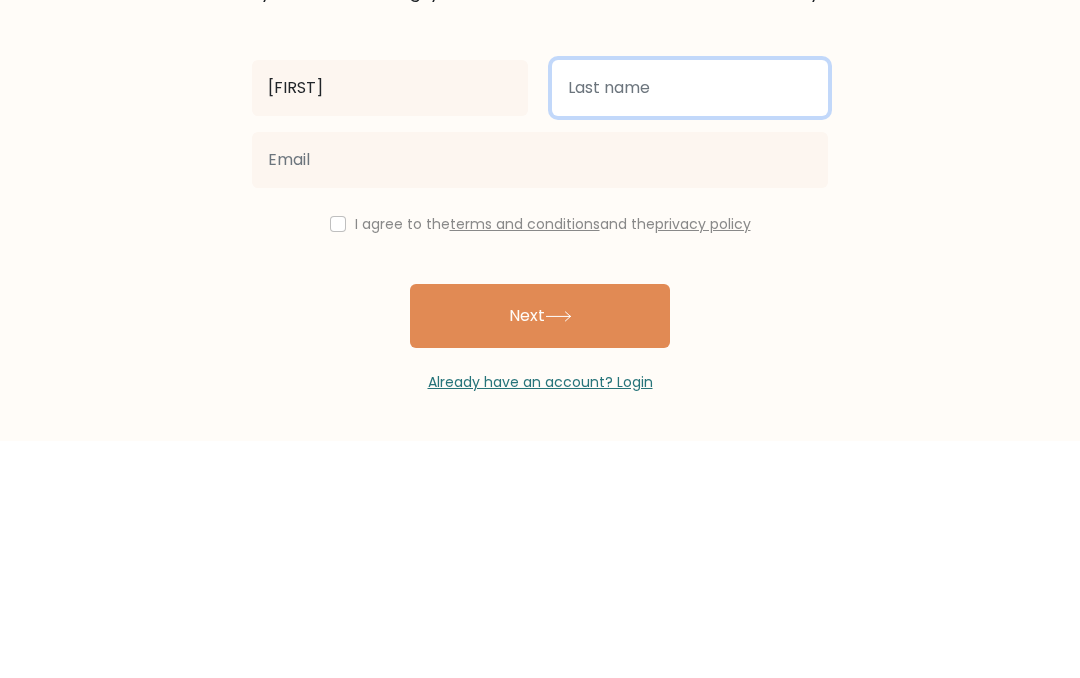 click at bounding box center (690, 325) 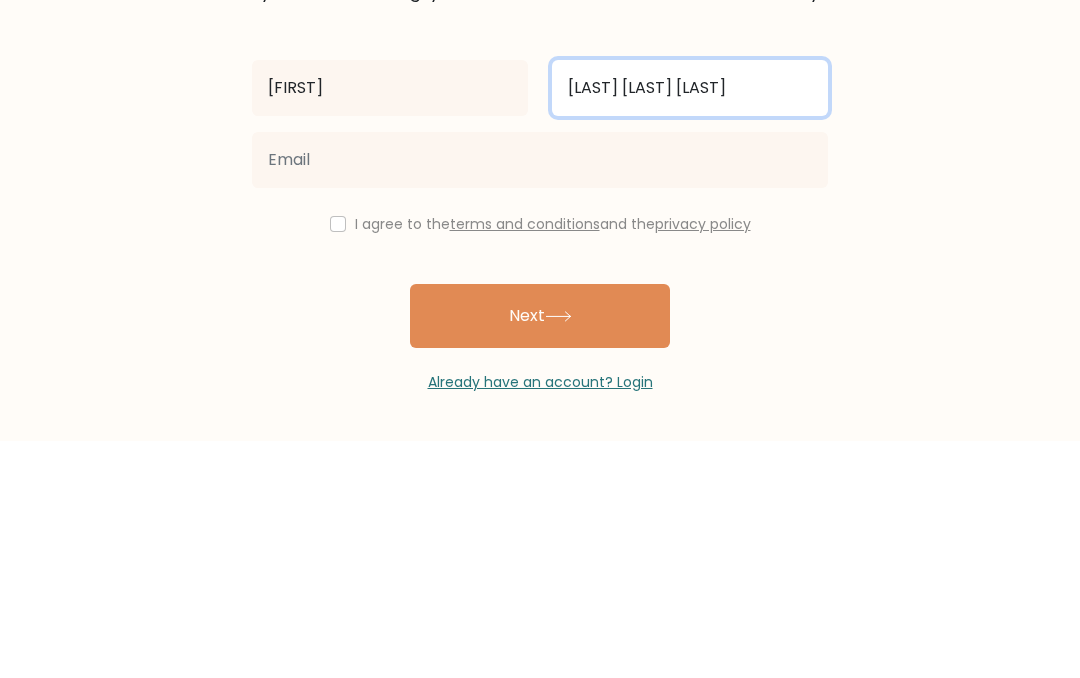 type on "Van de vooren" 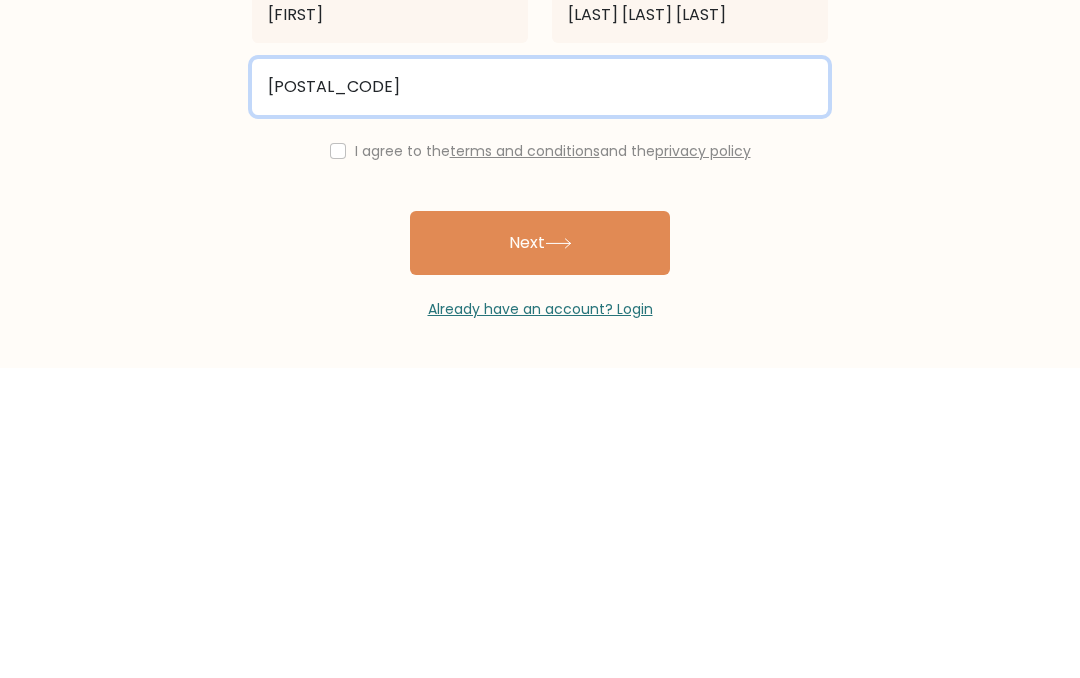 type on "96769700" 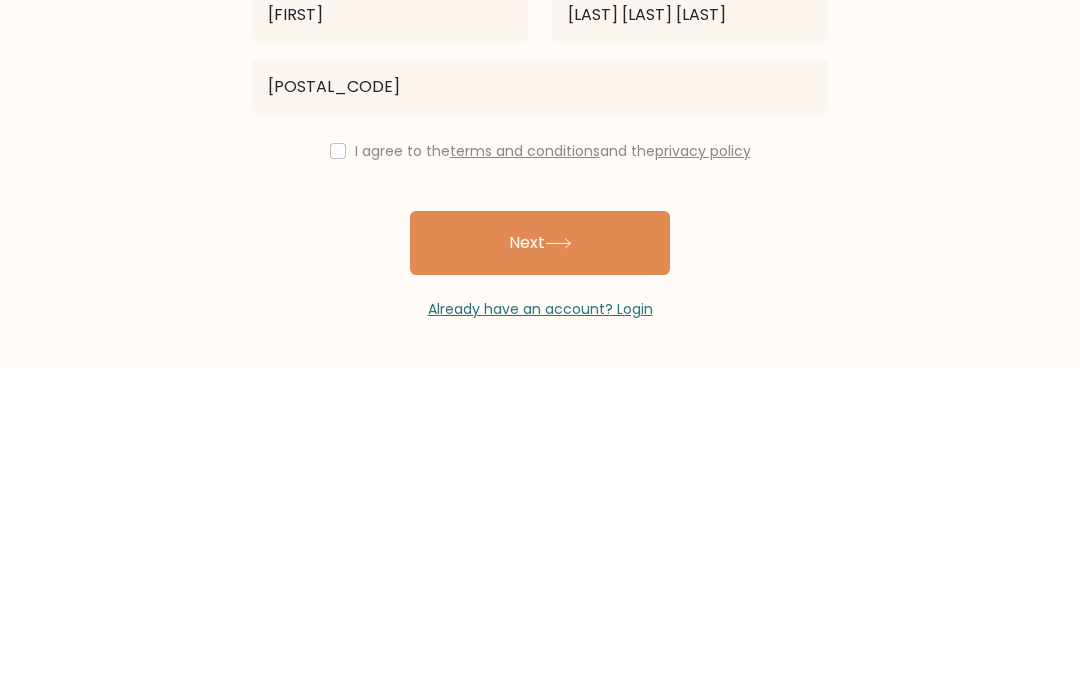 click at bounding box center (338, 461) 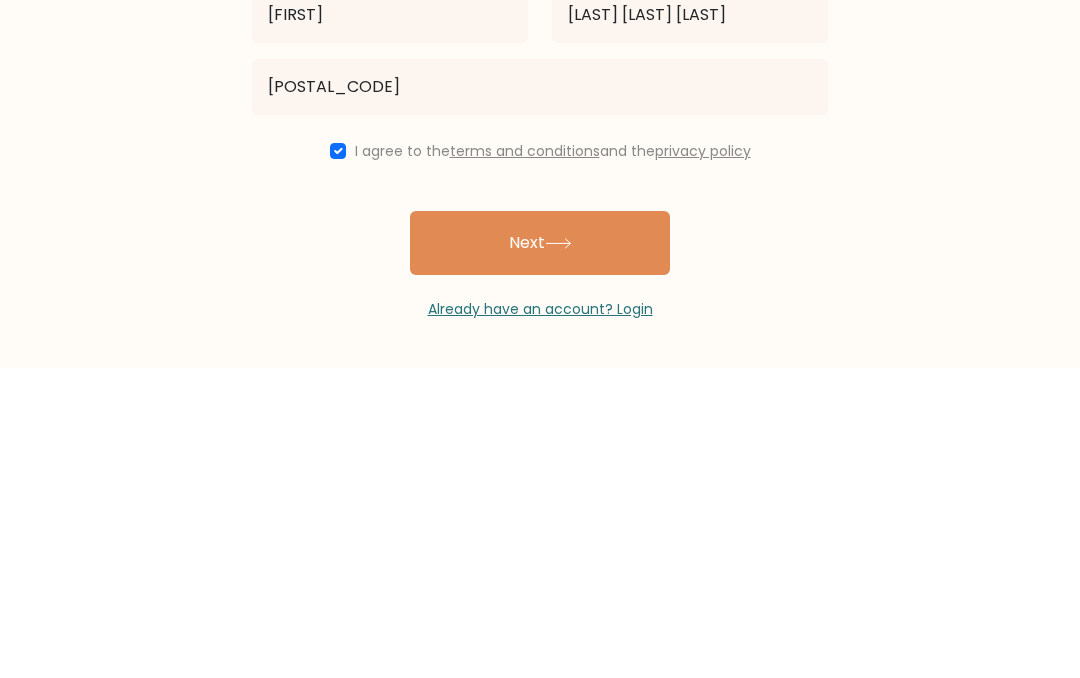 scroll, scrollTop: 87, scrollLeft: 0, axis: vertical 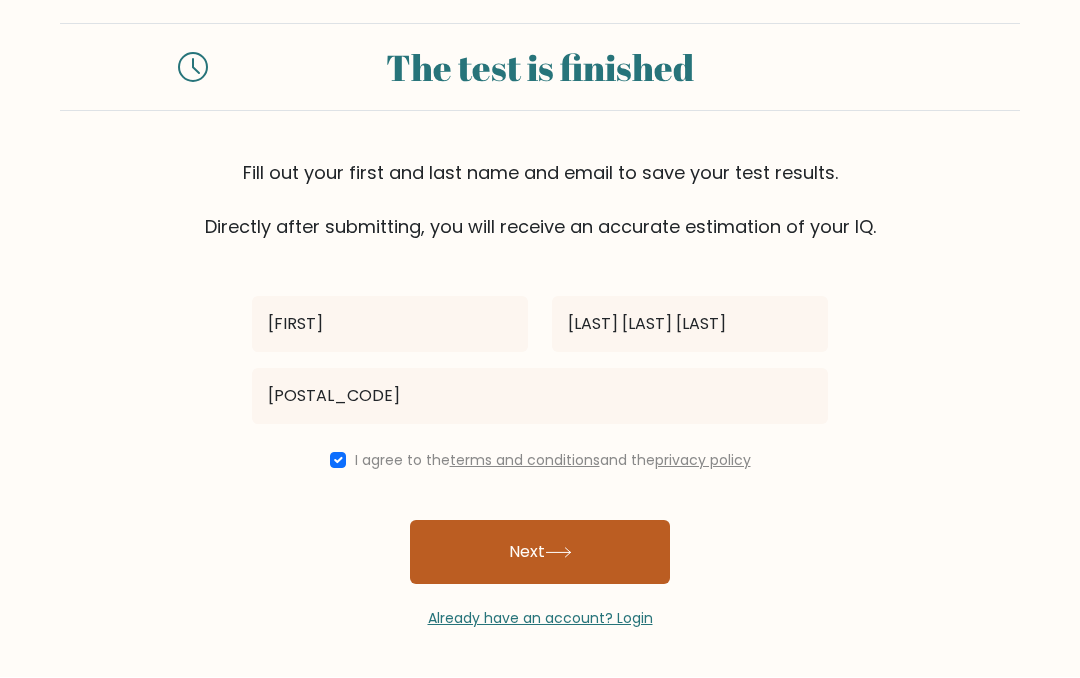 click on "Next" at bounding box center (540, 553) 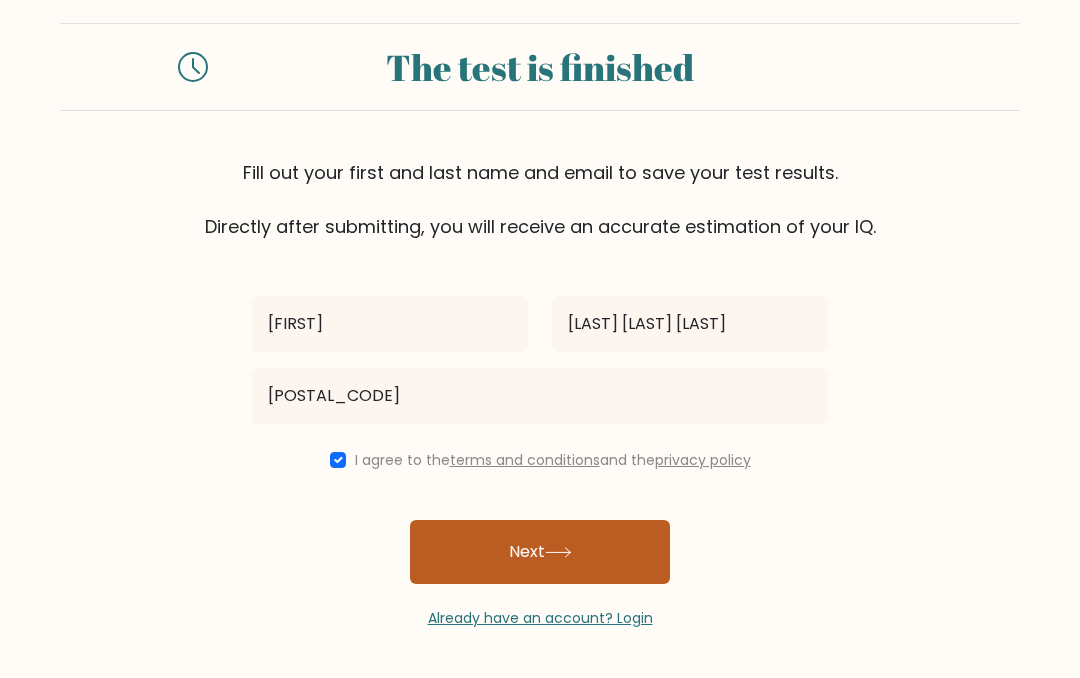 click on "Next" at bounding box center (540, 553) 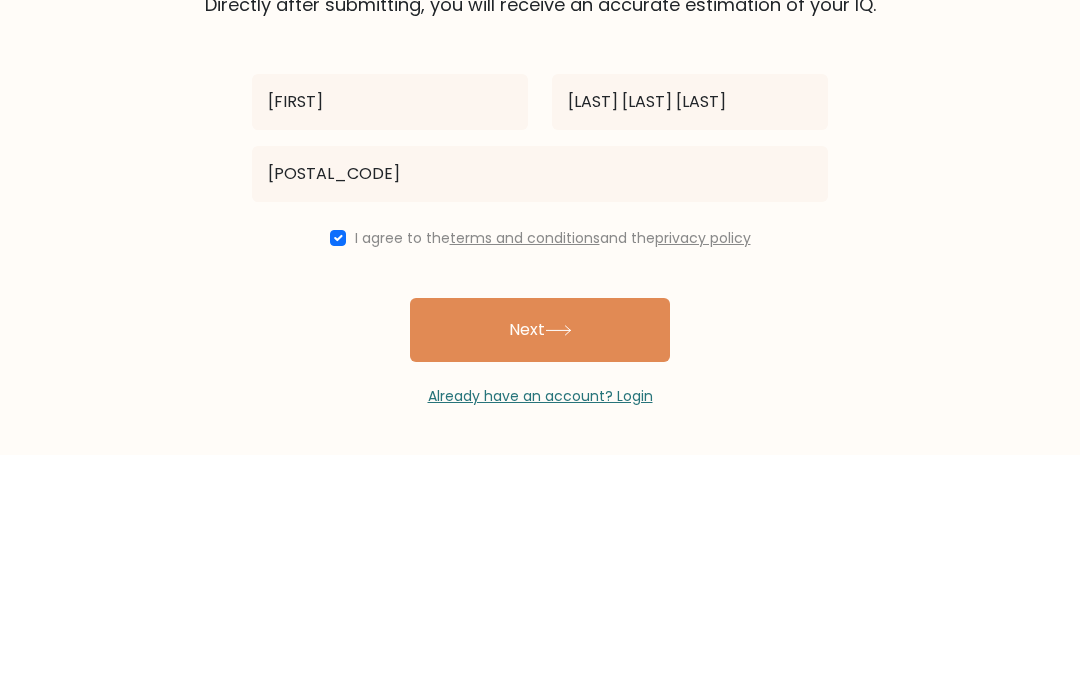 click on "The test is finished
Fill out your first and last name and email to save your test results.
Directly after submitting, you will receive an accurate estimation of your IQ.
Leonardo" at bounding box center [540, 327] 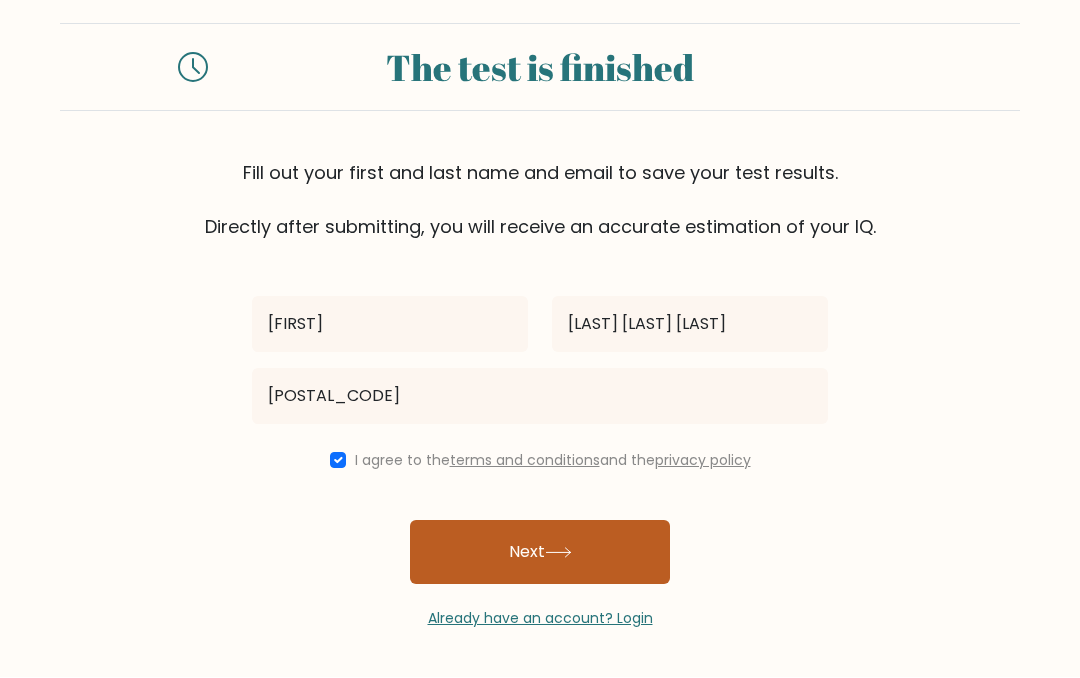 click on "Next" at bounding box center (540, 553) 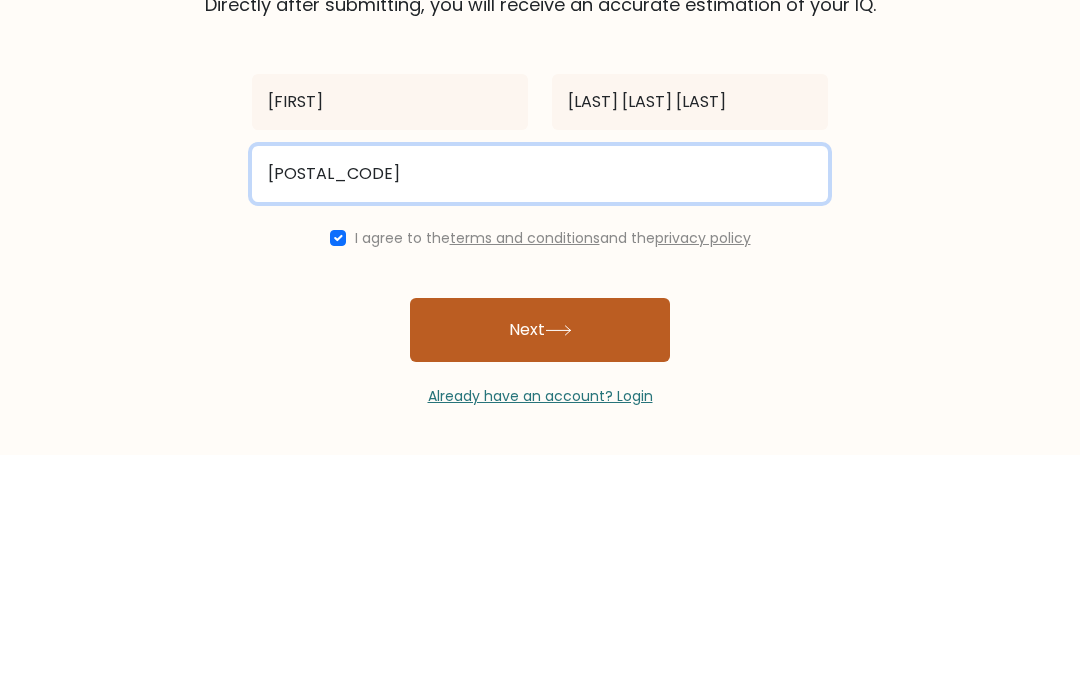 click on "Next" at bounding box center (540, 553) 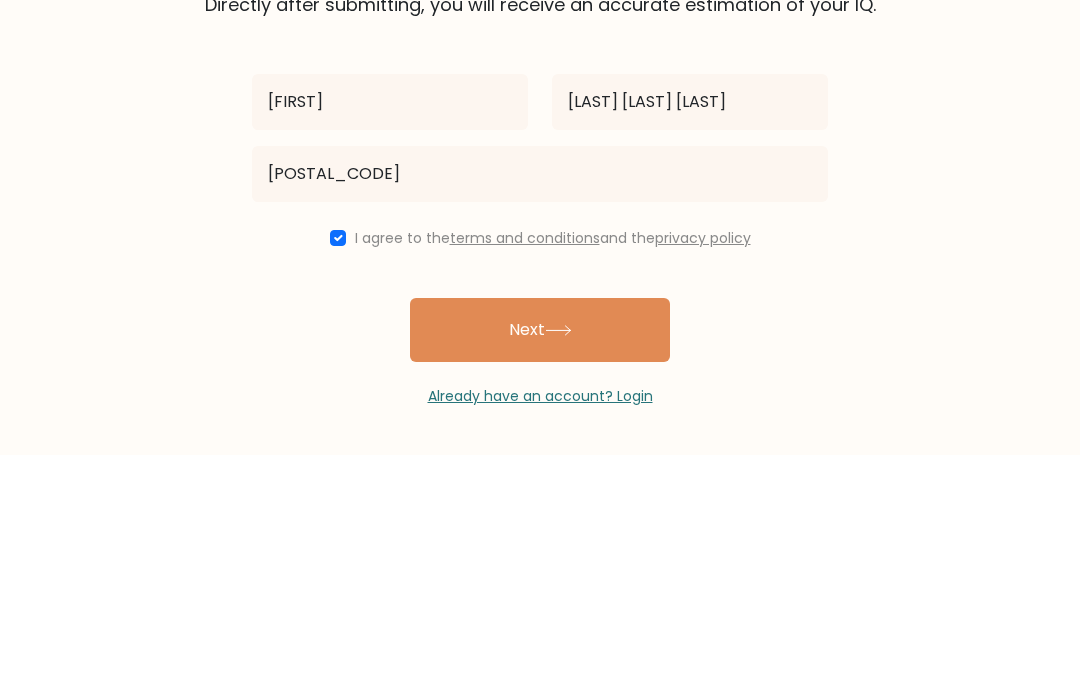 click on "The test is finished
Fill out your first and last name and email to save your test results.
Directly after submitting, you will receive an accurate estimation of your IQ.
Leonardo" at bounding box center (540, 327) 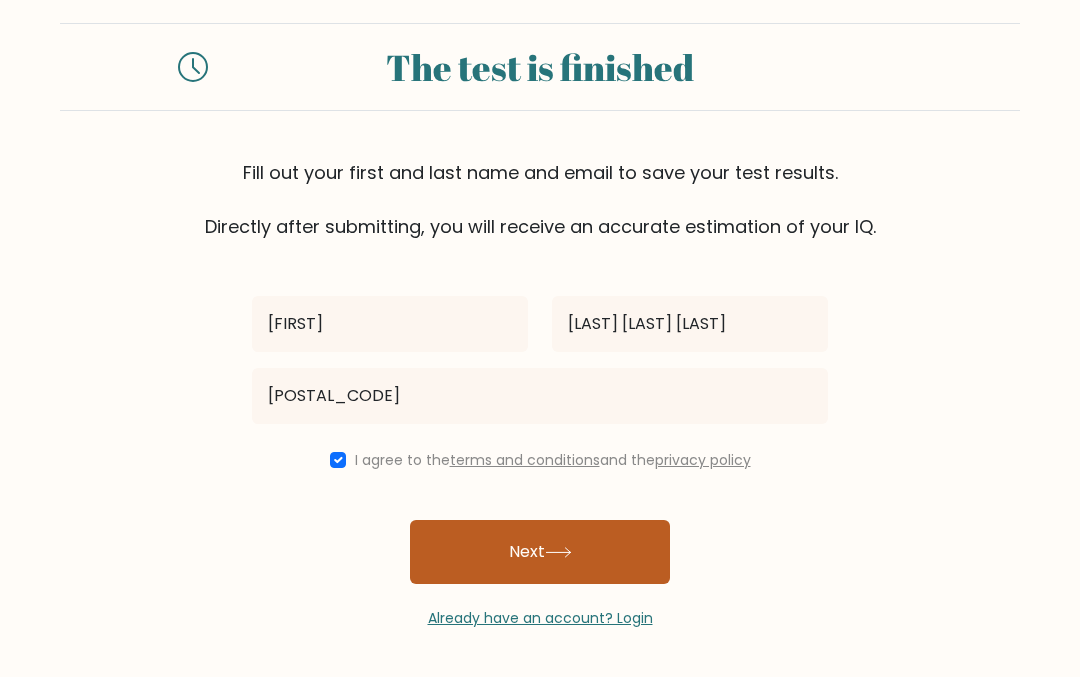 click on "Next" at bounding box center [540, 553] 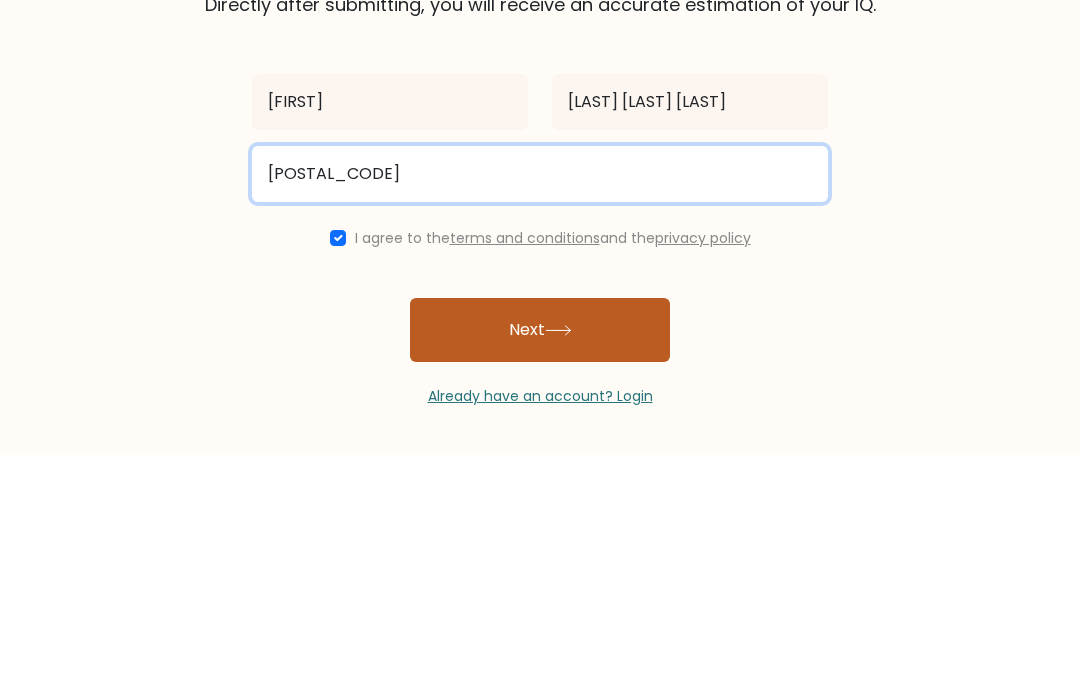 click on "Next" at bounding box center [540, 553] 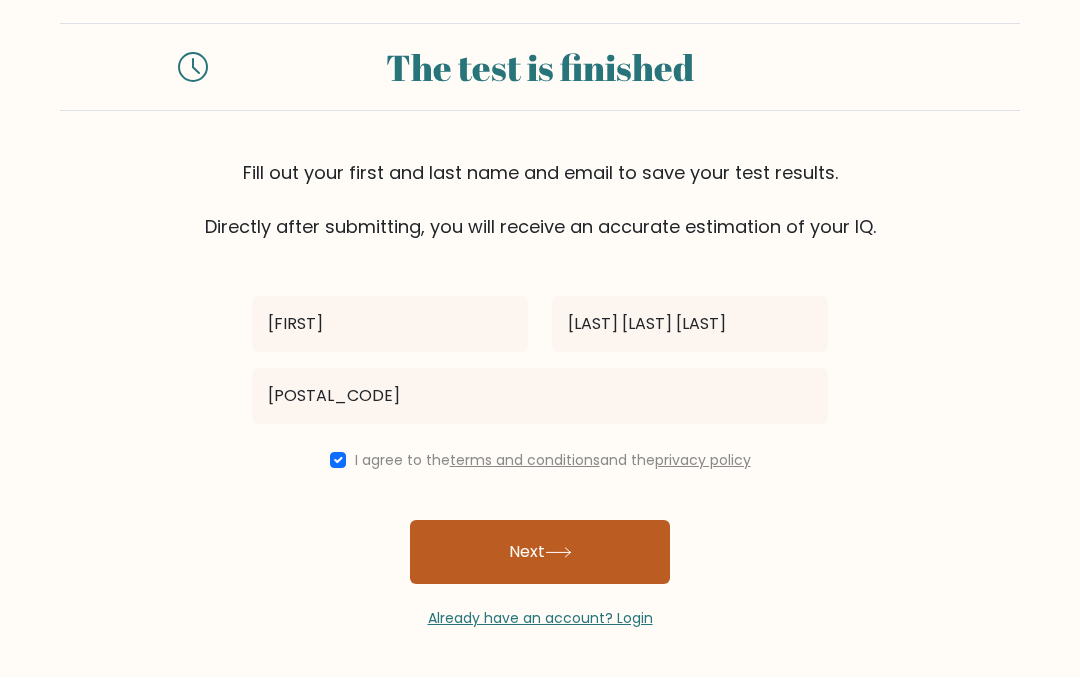 click on "Next" at bounding box center [540, 553] 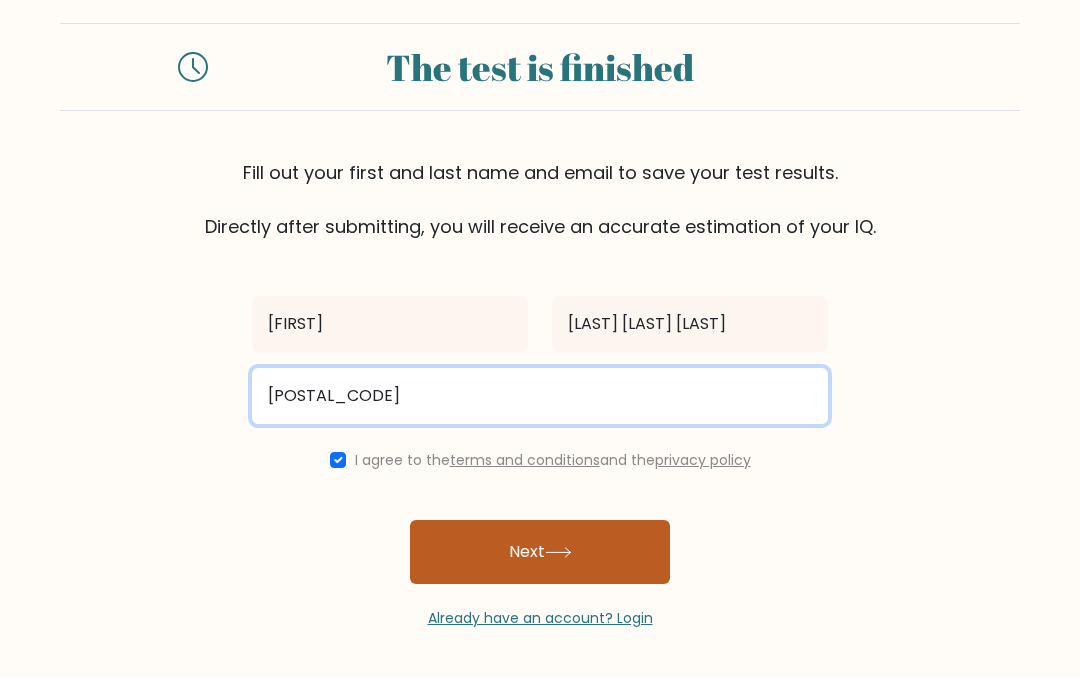 scroll, scrollTop: 0, scrollLeft: 0, axis: both 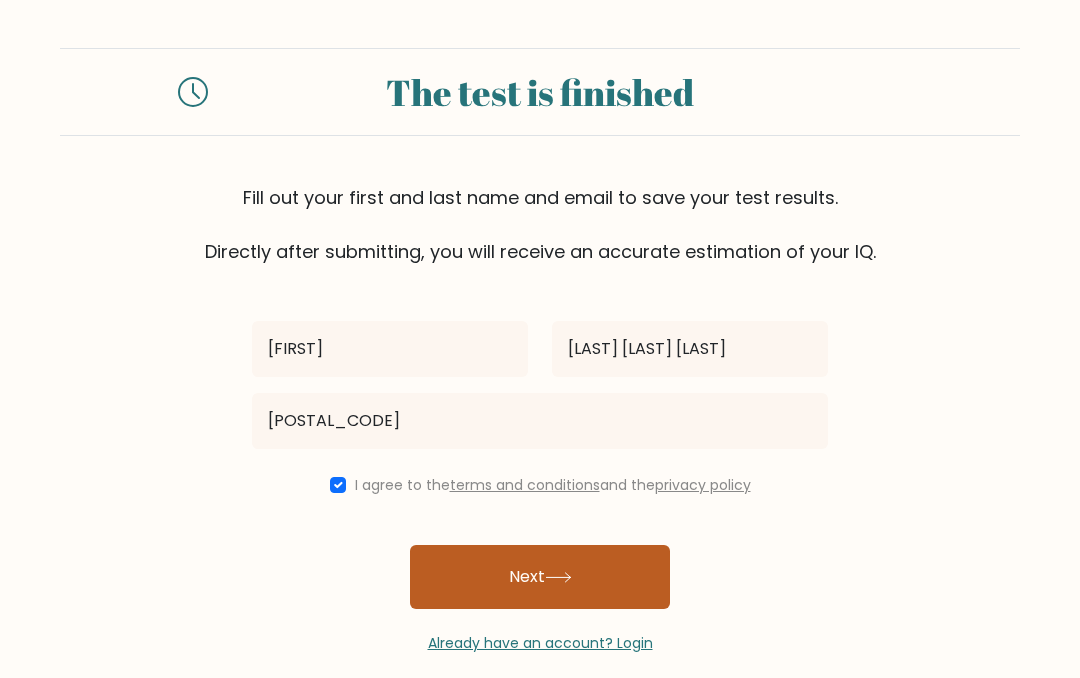 click on "Next" at bounding box center (540, 577) 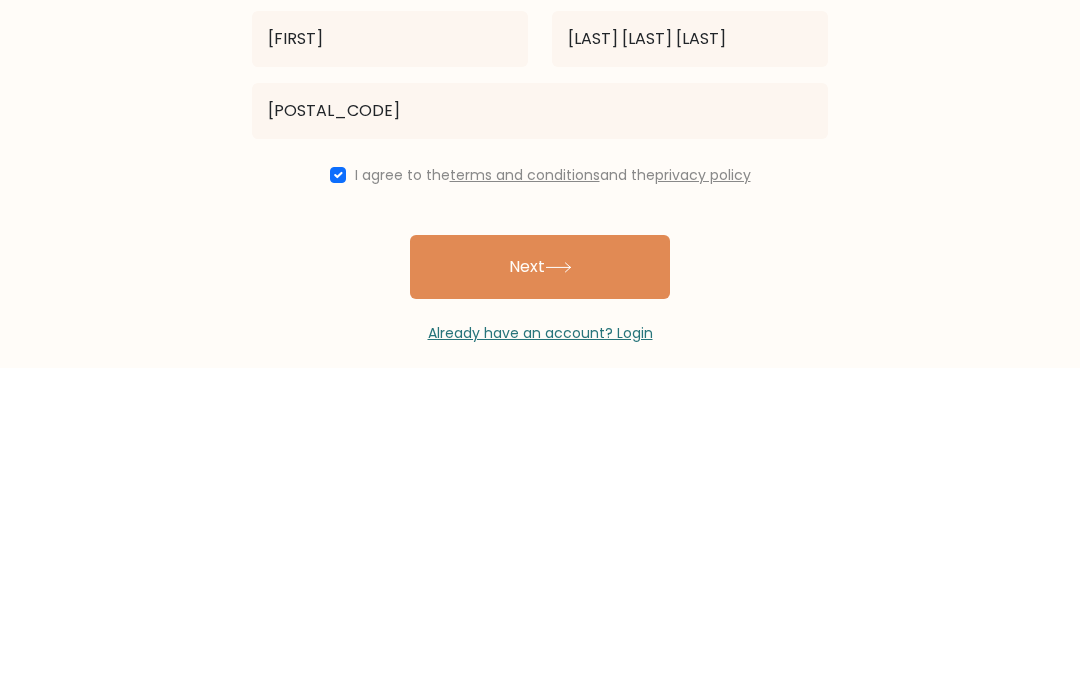 click on "The test is finished
Fill out your first and last name and email to save your test results.
Directly after submitting, you will receive an accurate estimation of your IQ.
Leonardo" at bounding box center [540, 351] 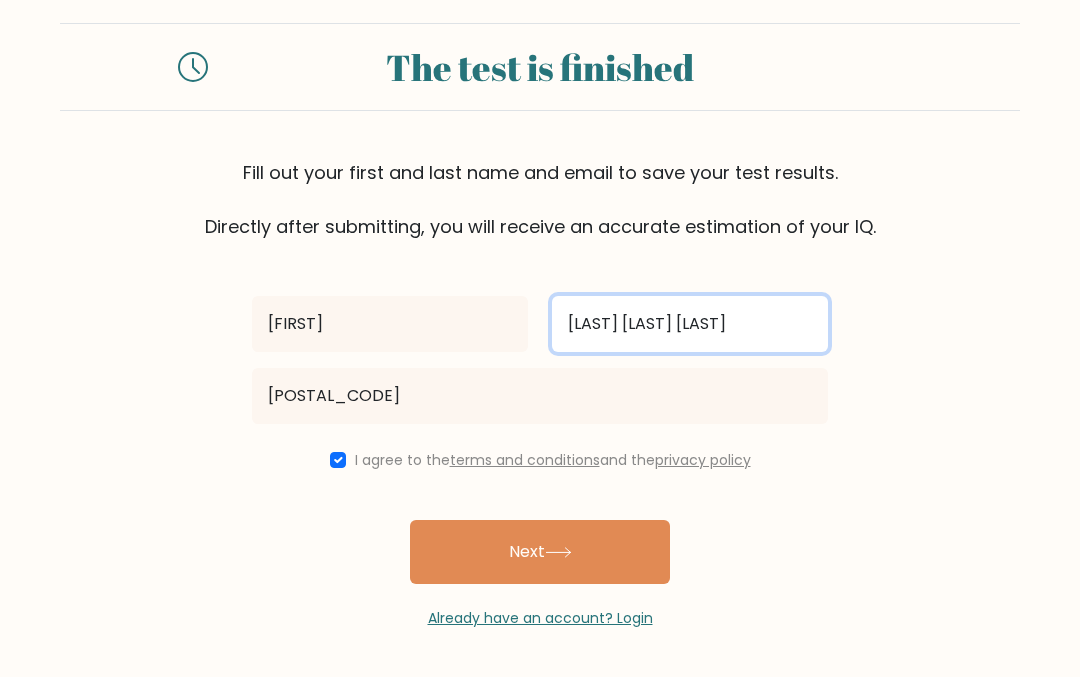 click on "Van de vooren" at bounding box center (690, 325) 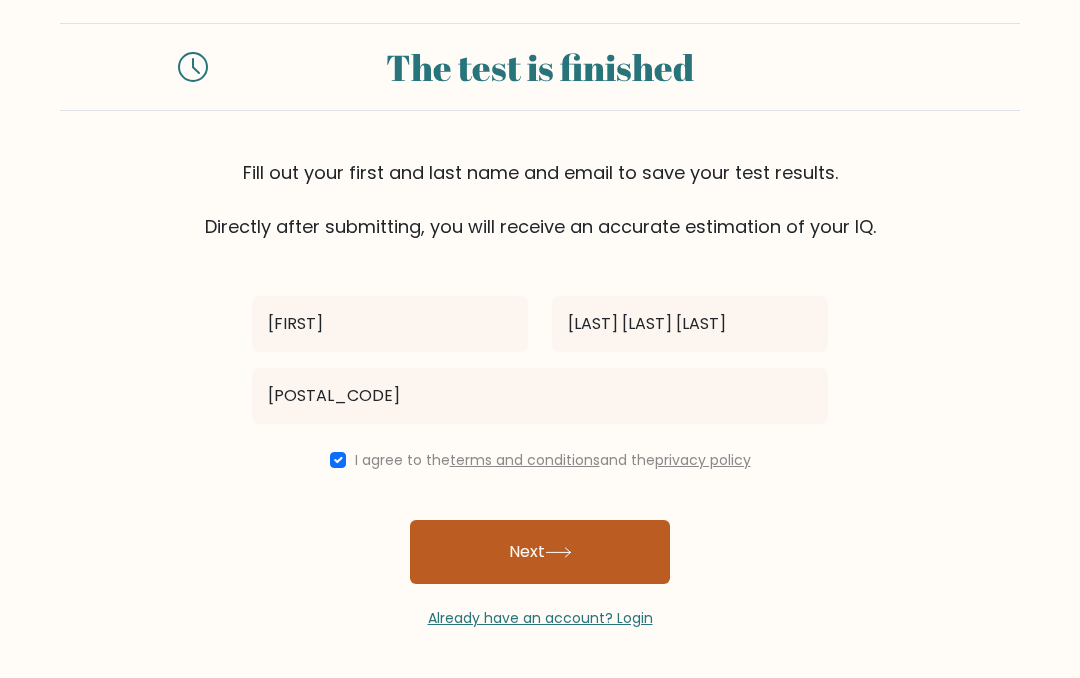 click on "Next" at bounding box center (540, 553) 